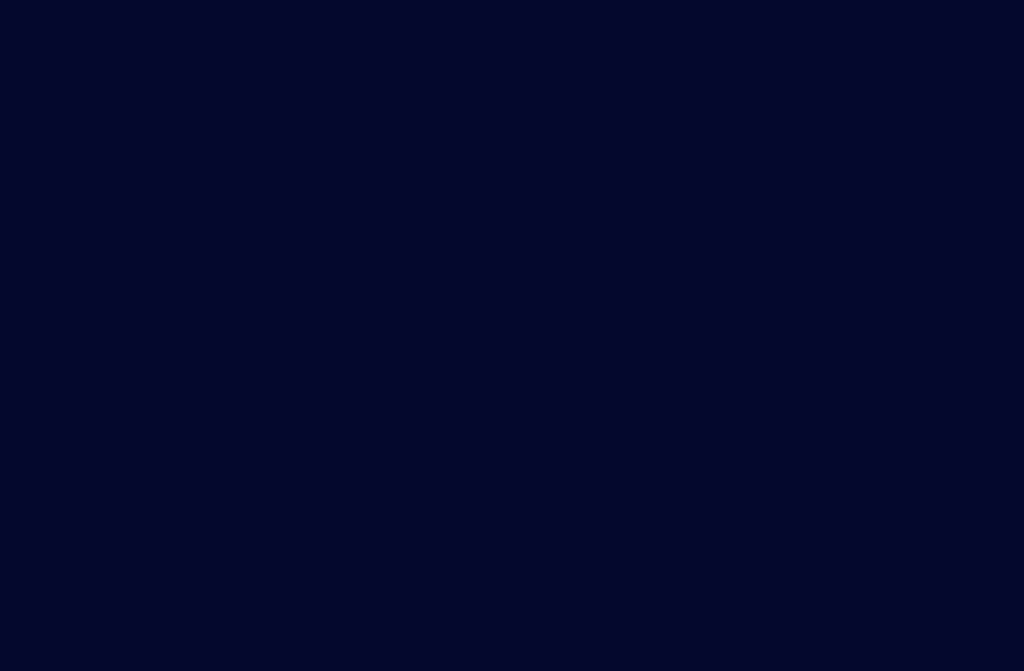 scroll, scrollTop: 0, scrollLeft: 0, axis: both 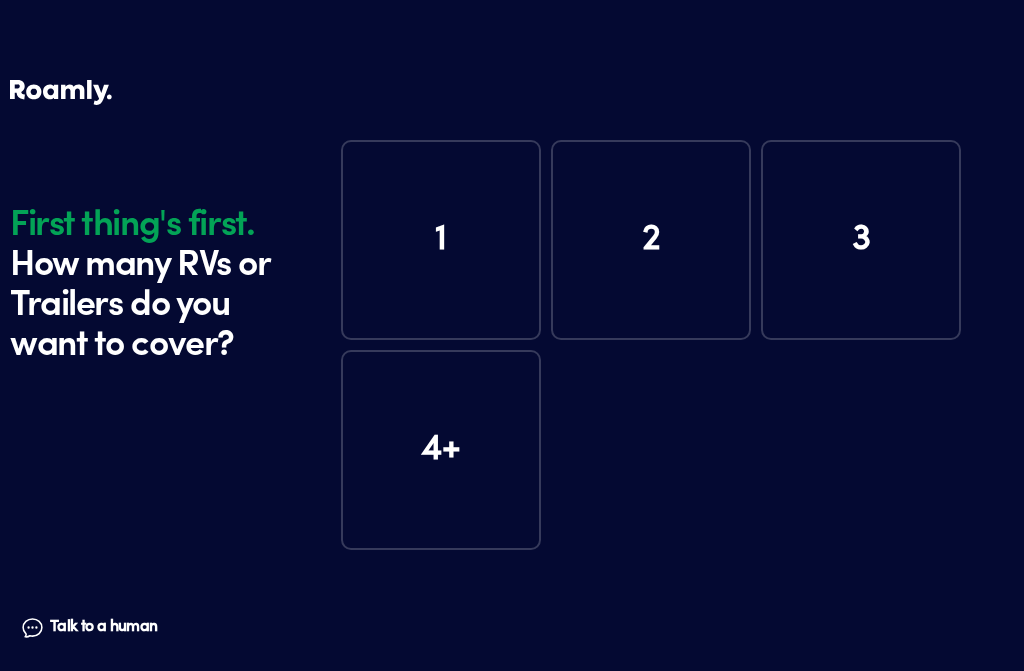 click on "1" at bounding box center [441, 240] 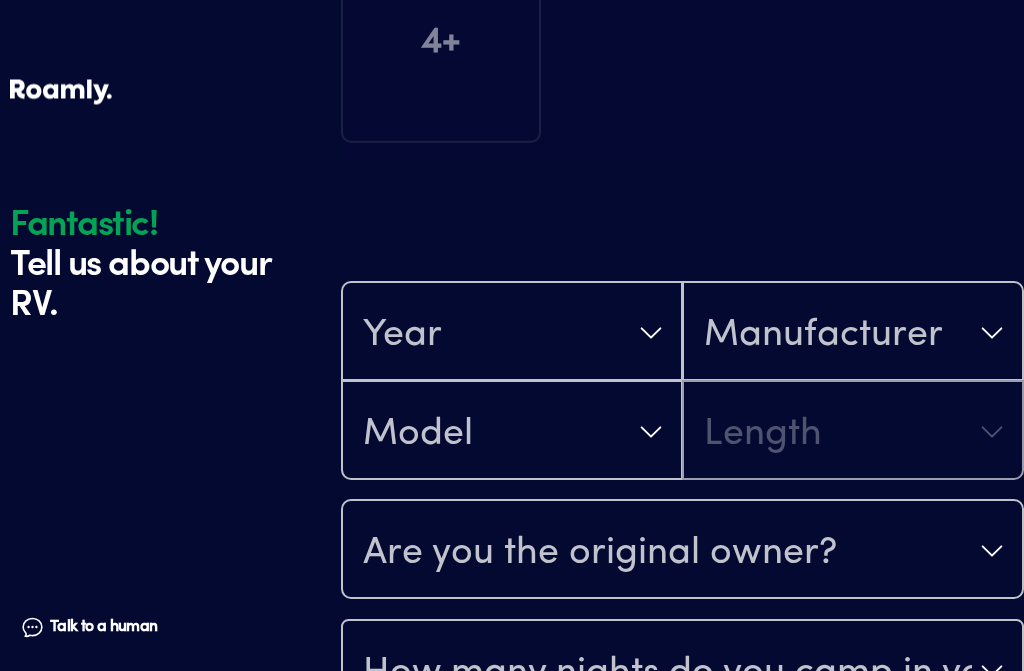 scroll, scrollTop: 590, scrollLeft: 0, axis: vertical 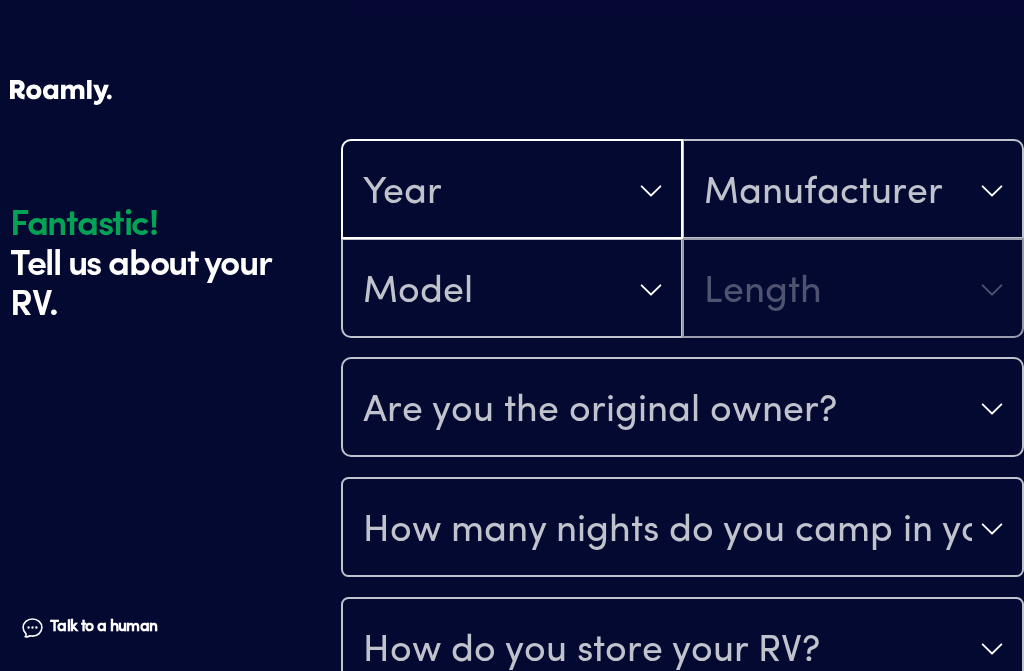 click on "Year" at bounding box center (512, 191) 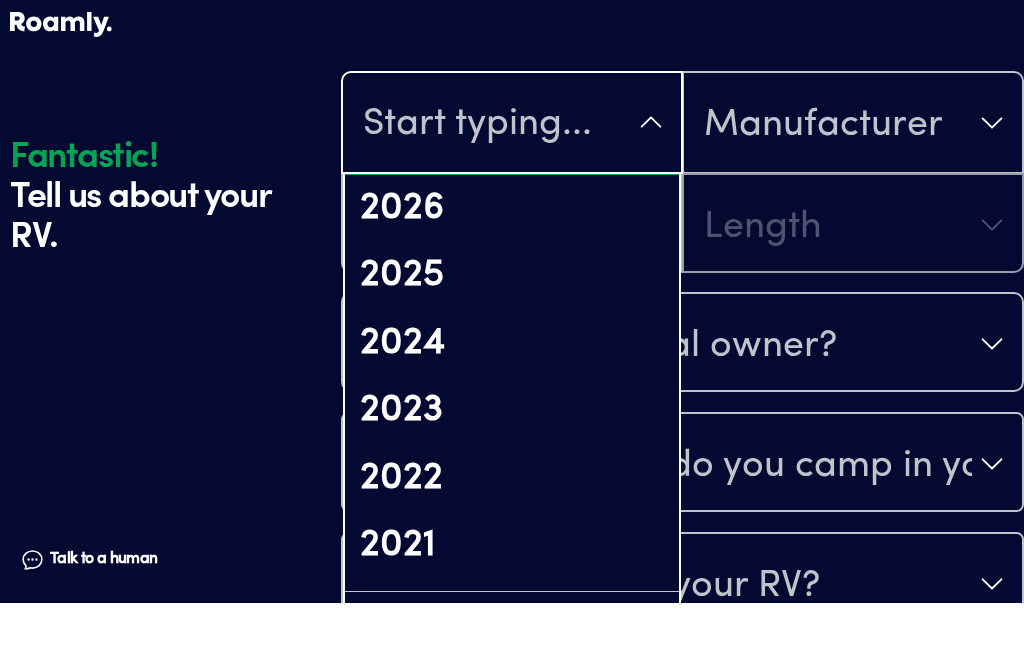 scroll, scrollTop: 64, scrollLeft: 0, axis: vertical 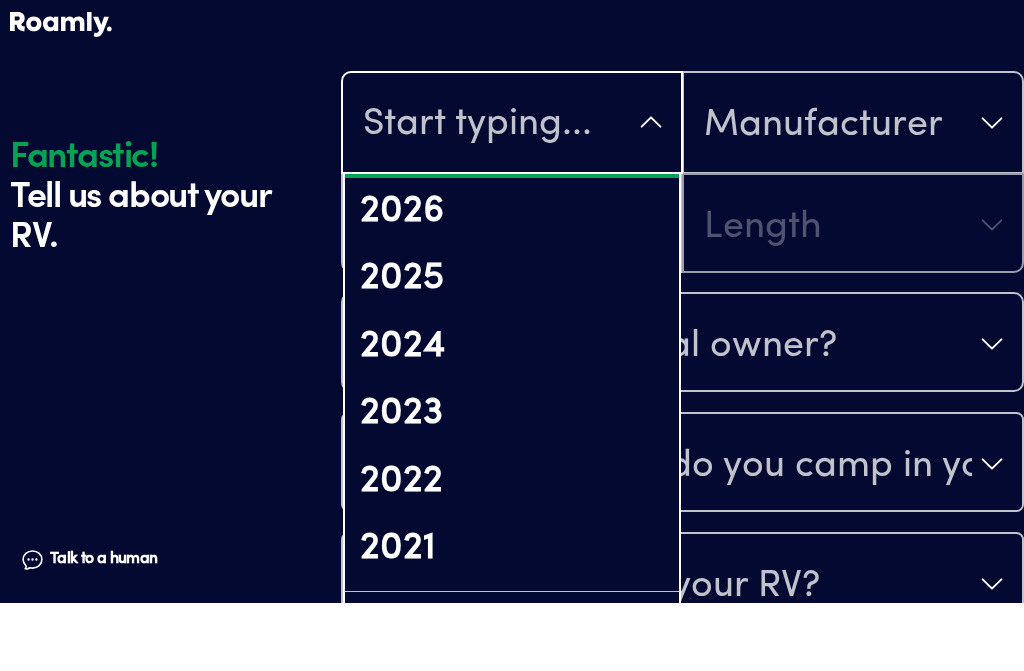 click on "2026" at bounding box center [512, 280] 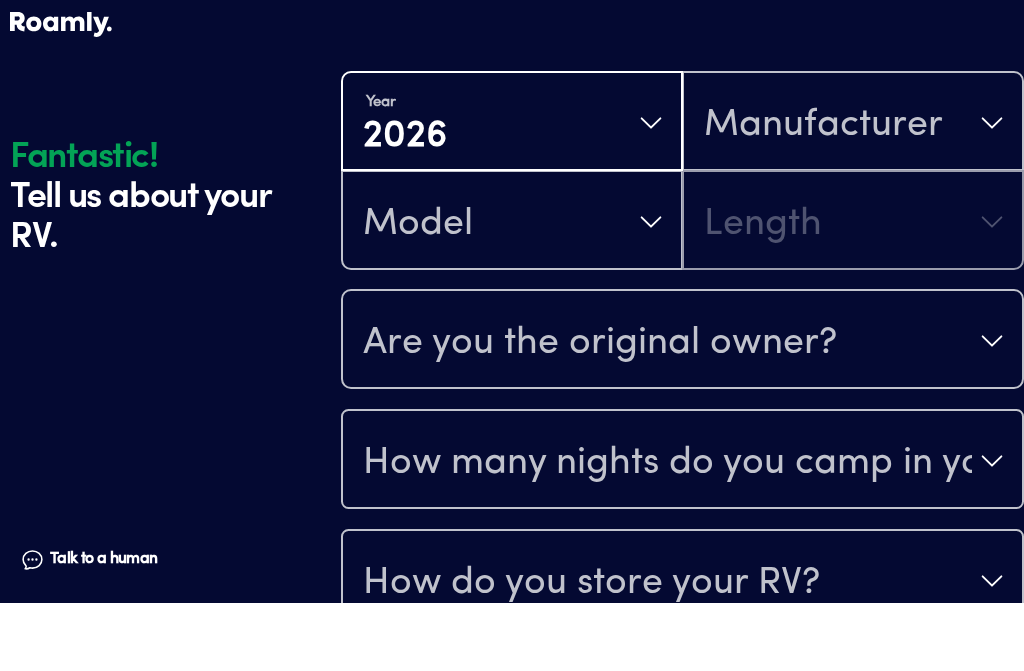 scroll, scrollTop: 658, scrollLeft: 0, axis: vertical 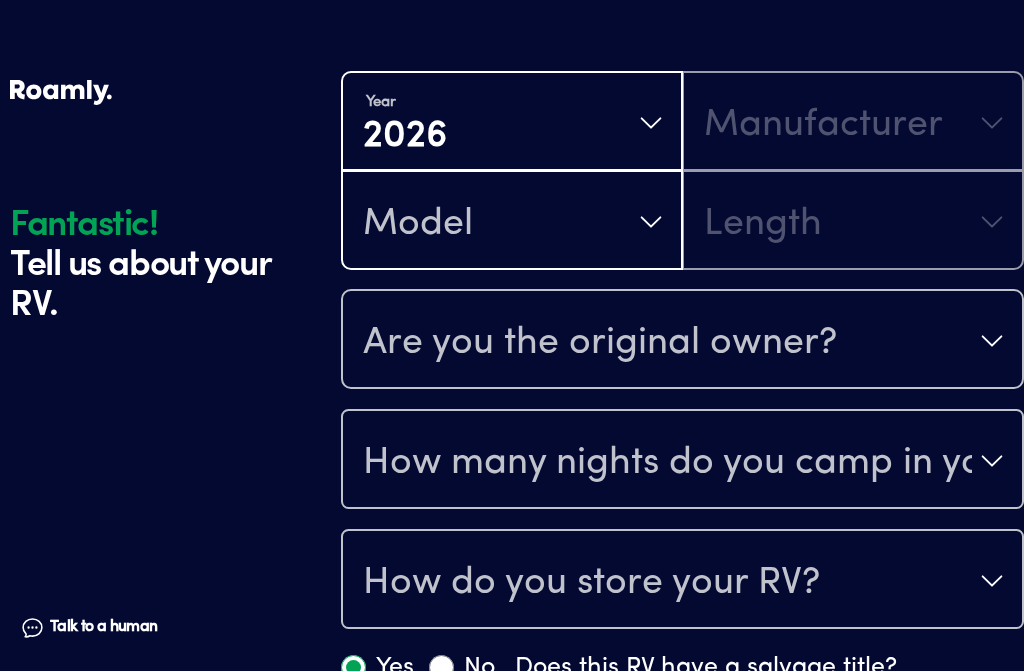 click on "Model" at bounding box center (512, 222) 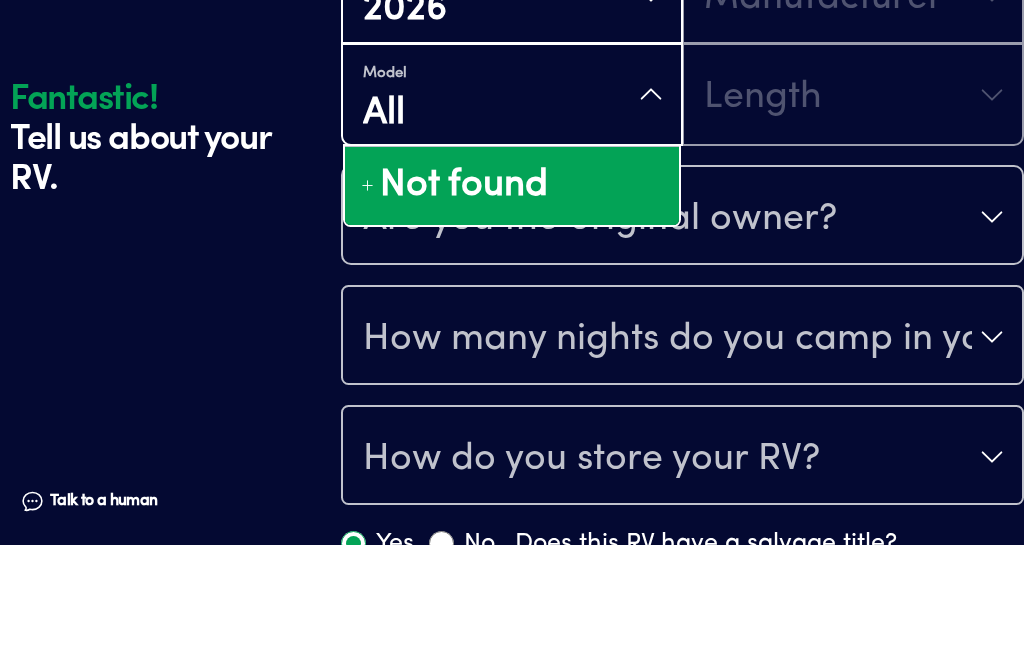 type on "[MEDICAL_DATA]" 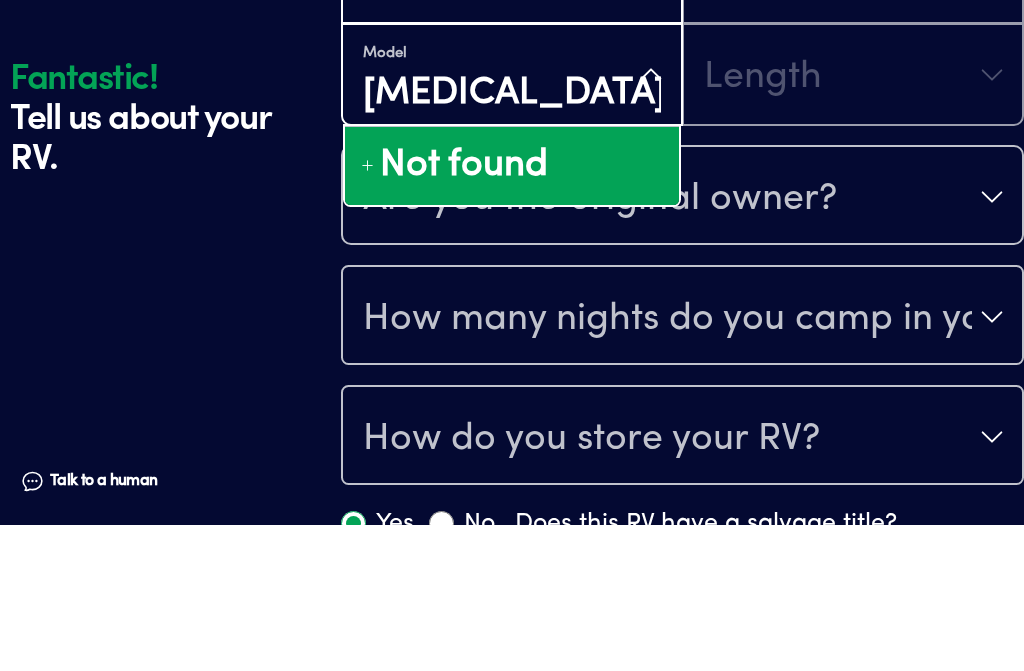 scroll, scrollTop: 805, scrollLeft: 0, axis: vertical 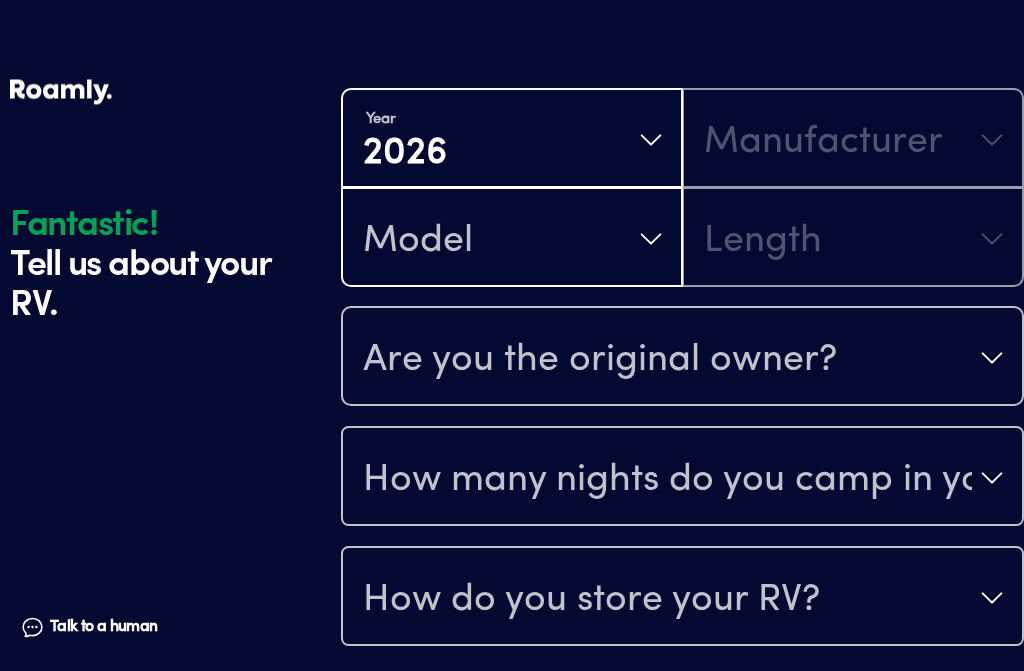 click on "Model" at bounding box center [512, 240] 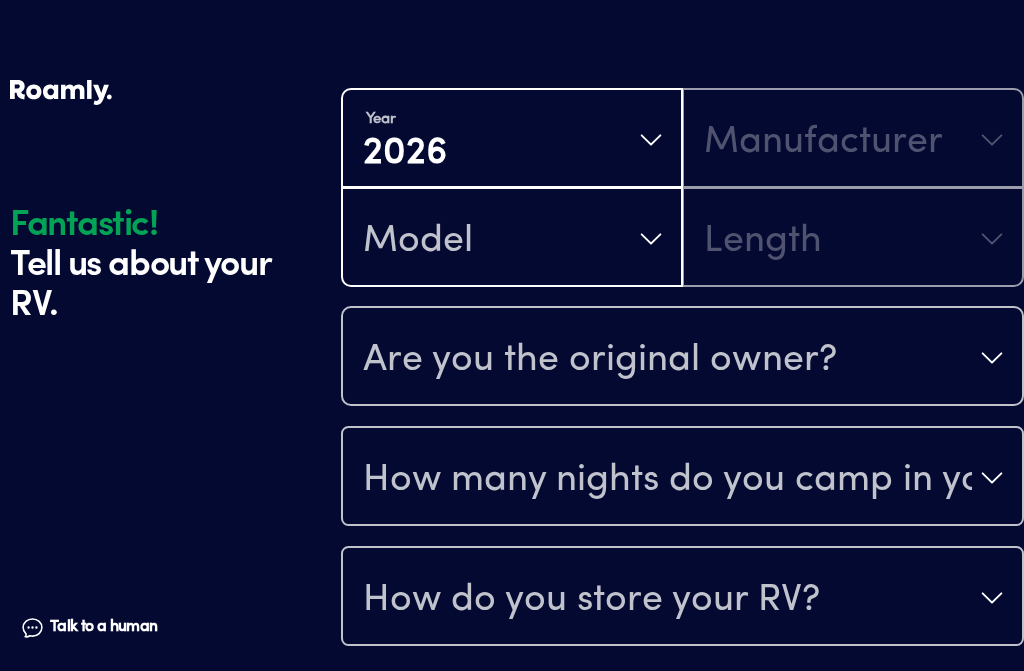 scroll, scrollTop: 640, scrollLeft: 0, axis: vertical 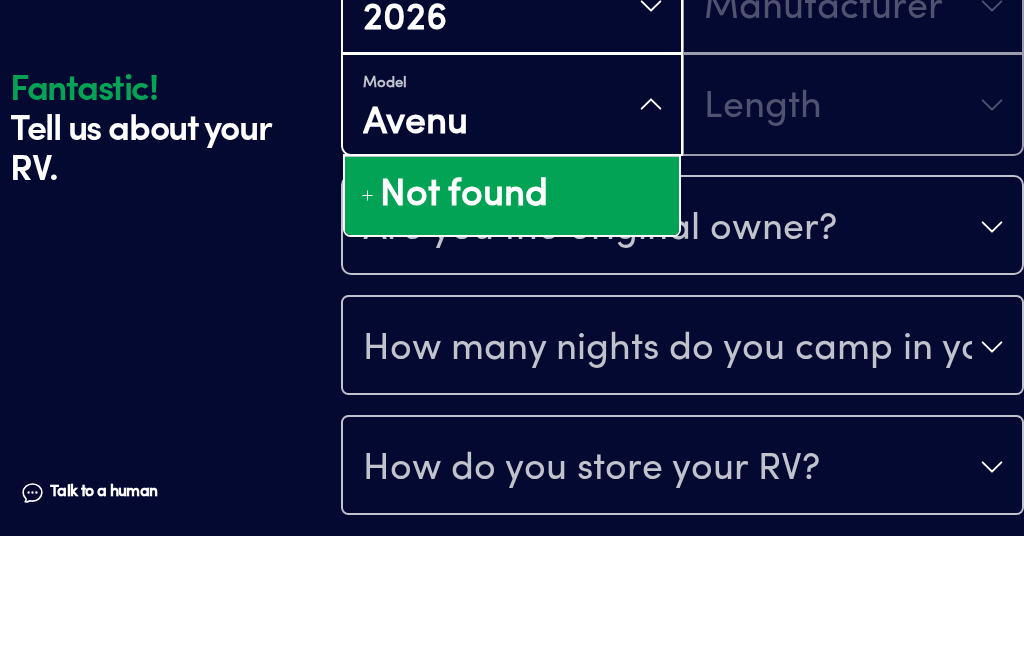 type on "Avenue" 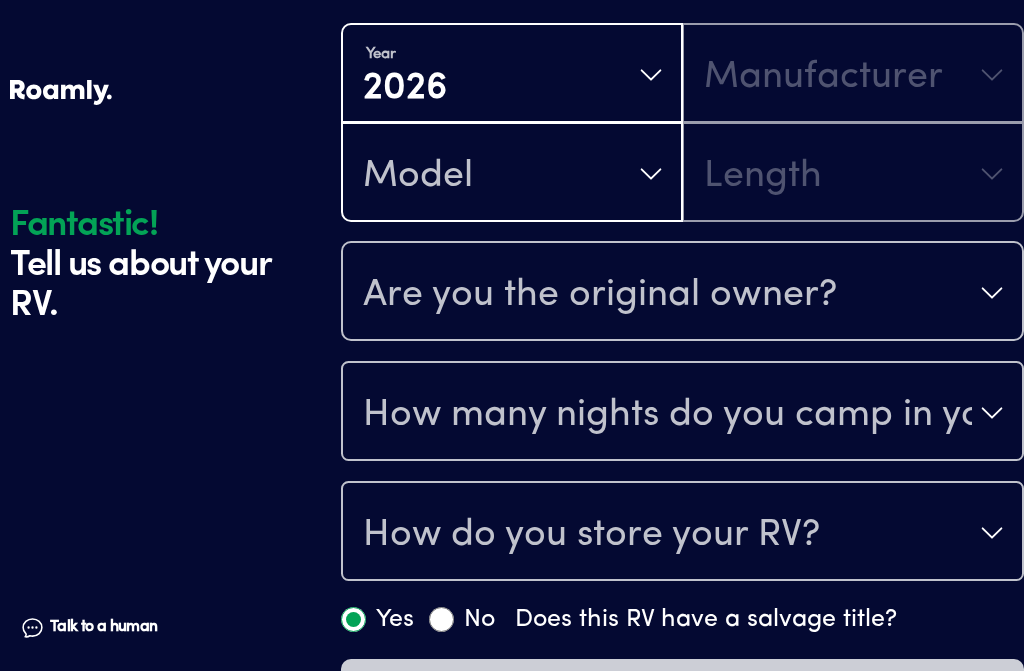 scroll, scrollTop: 704, scrollLeft: 0, axis: vertical 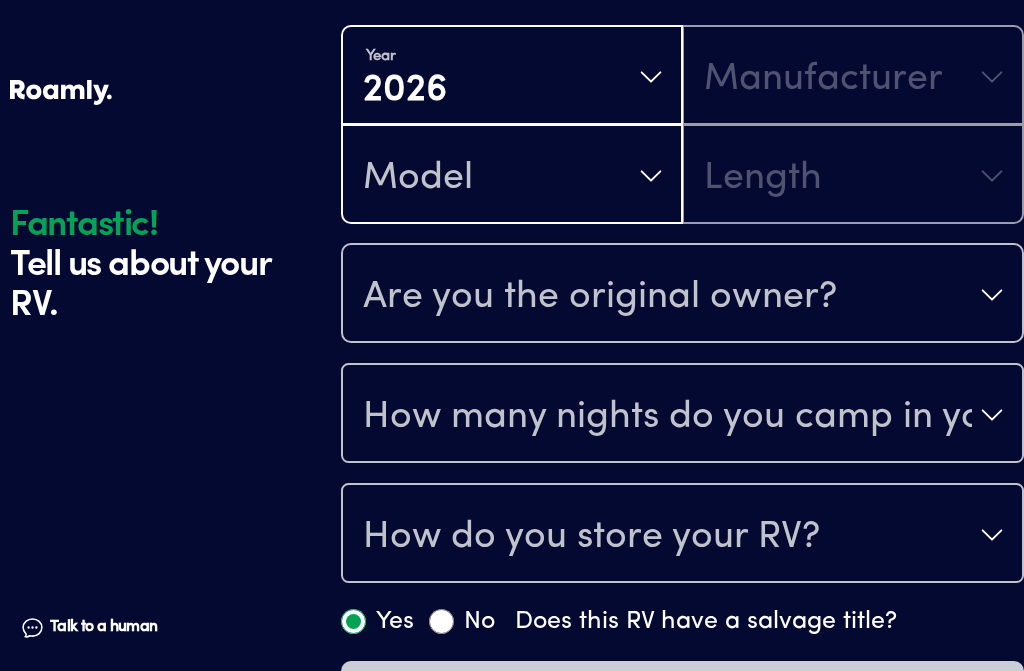 click on "Are you the original owner?" at bounding box center (600, 297) 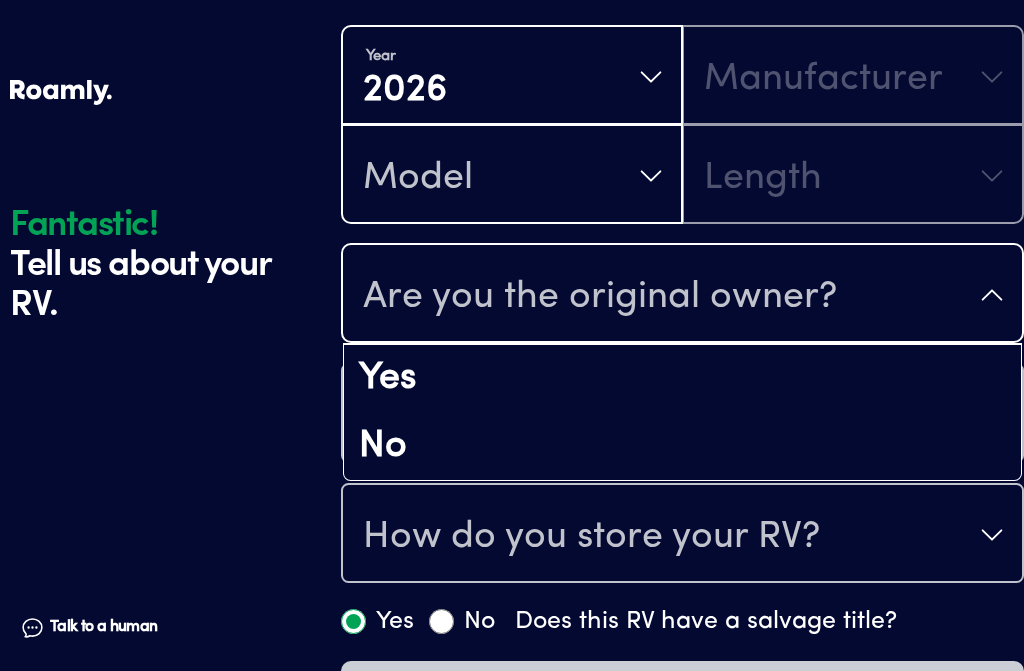 click on "Yes" at bounding box center [682, 379] 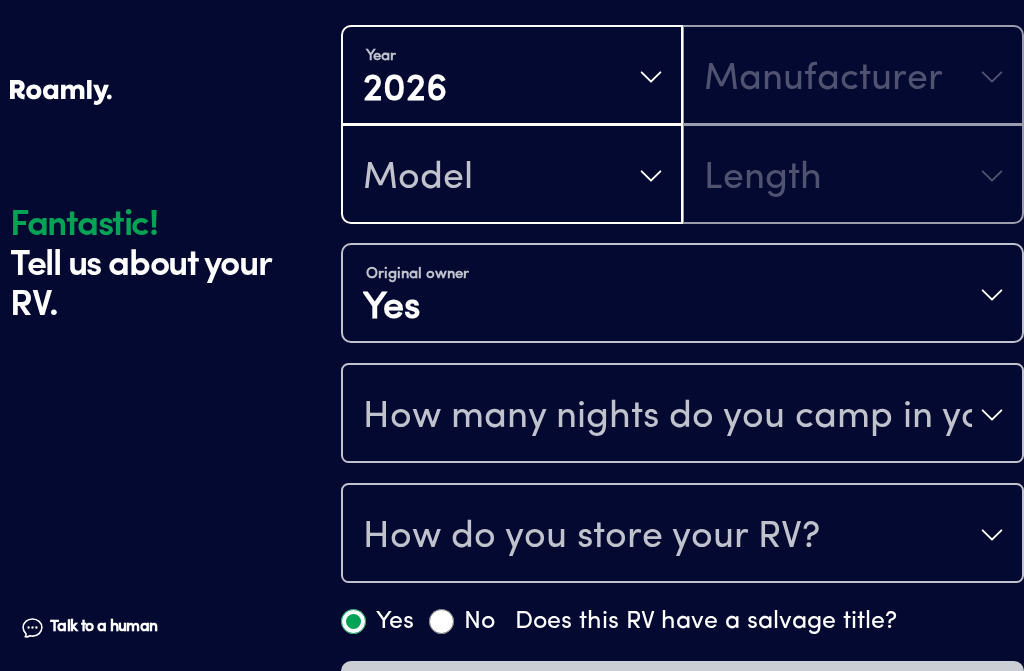 click on "How many nights do you camp in your RV?" at bounding box center [682, 415] 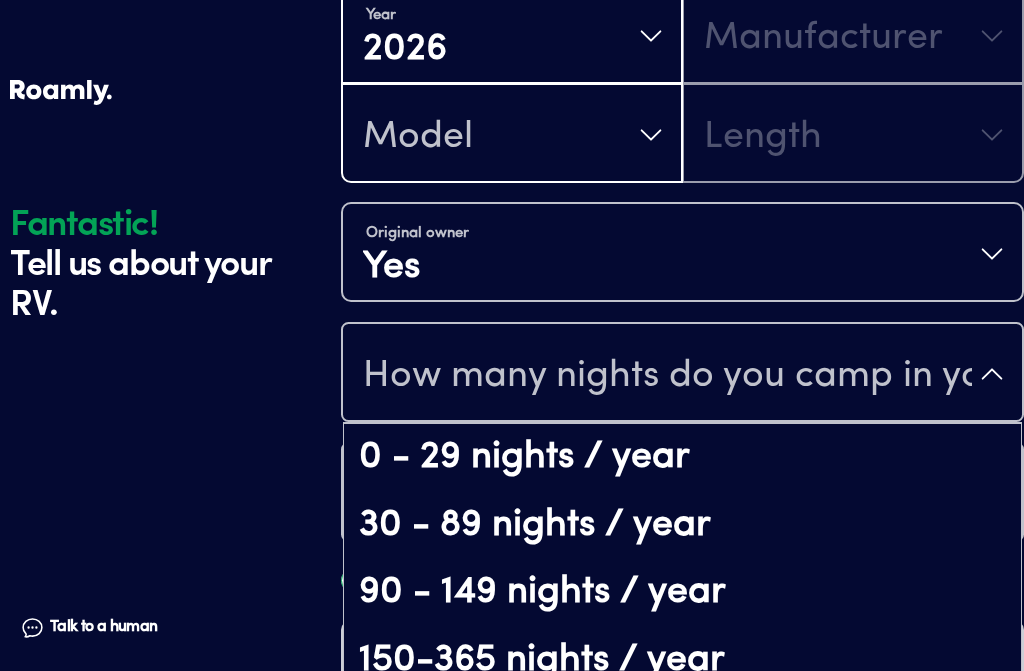 scroll, scrollTop: 39, scrollLeft: 0, axis: vertical 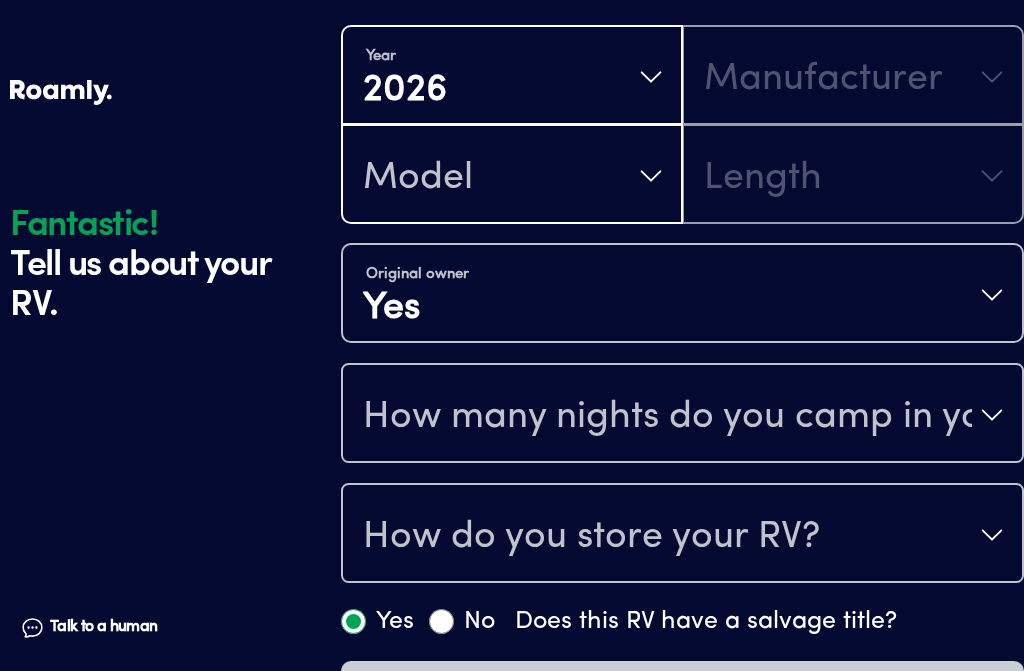 click on "How many nights do you camp in your RV?" at bounding box center [682, 415] 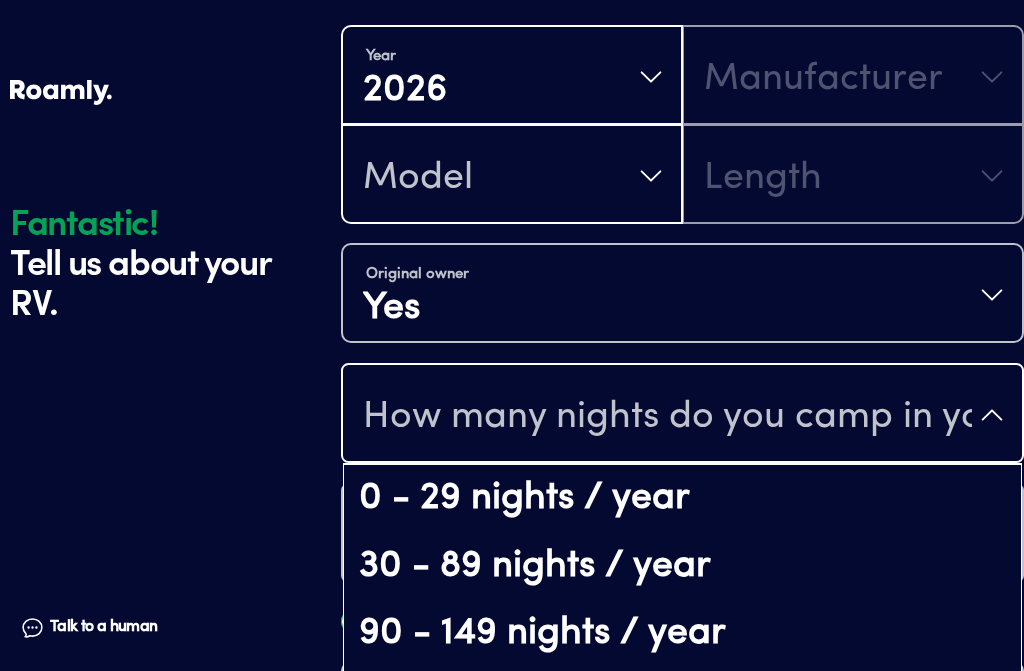 click on "0 - 29 nights / year" at bounding box center (682, 499) 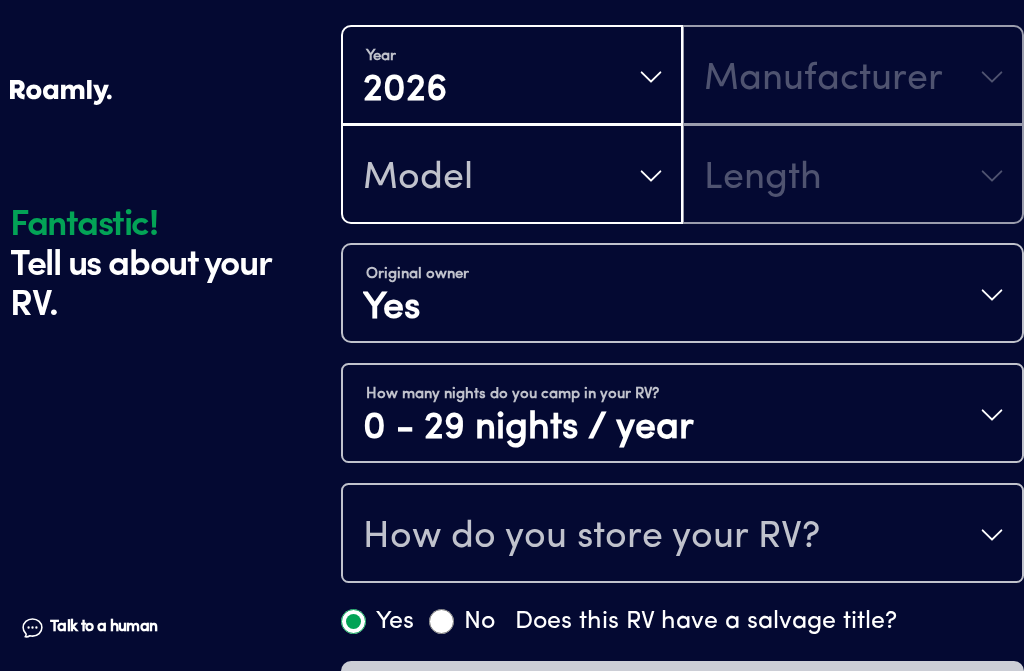 click on "How do you store your RV?" at bounding box center [682, 535] 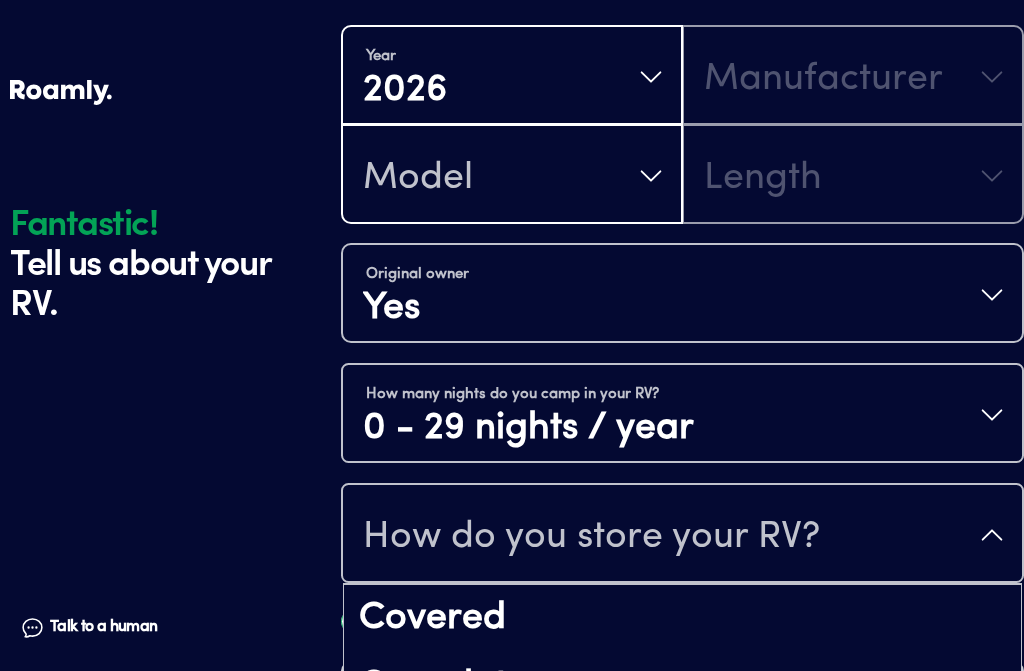 click on "How do you store your RV?" at bounding box center [591, 537] 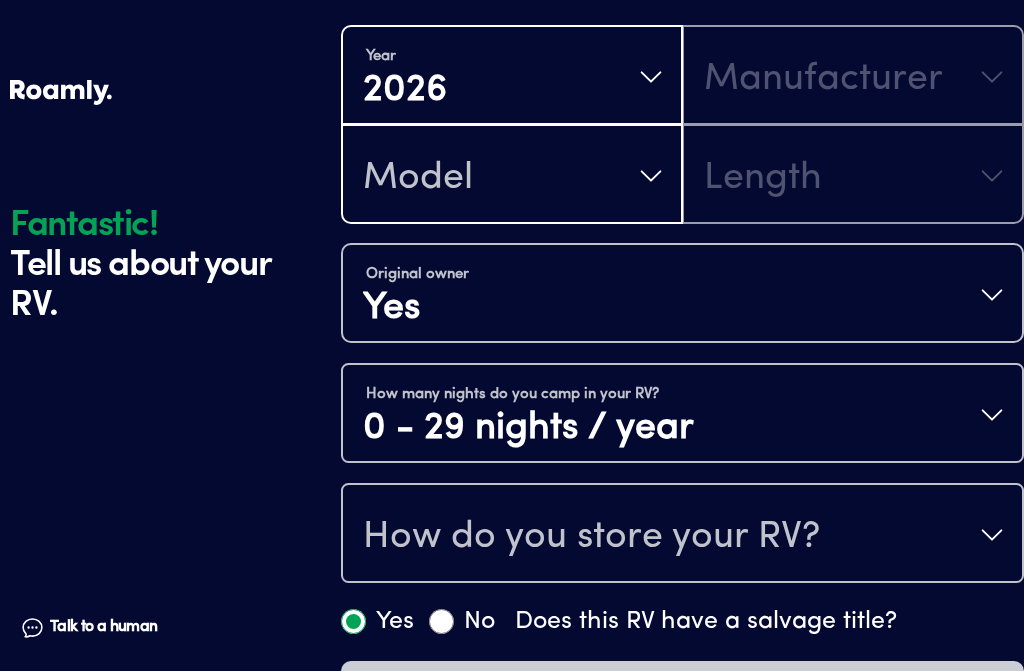 click on "How do you store your RV?" at bounding box center [682, 535] 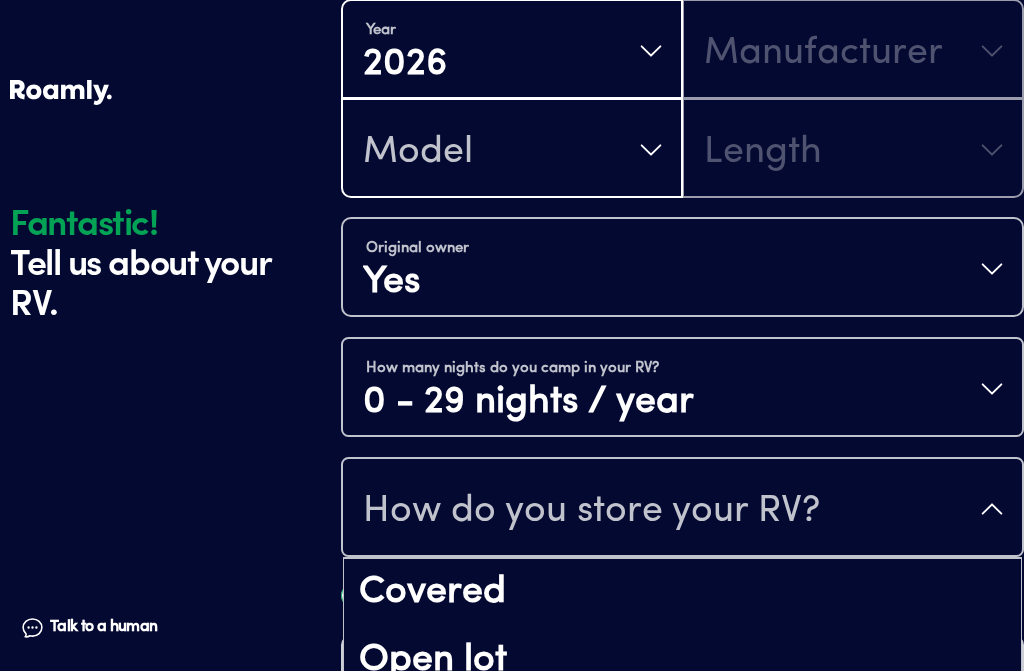 scroll, scrollTop: 25, scrollLeft: 0, axis: vertical 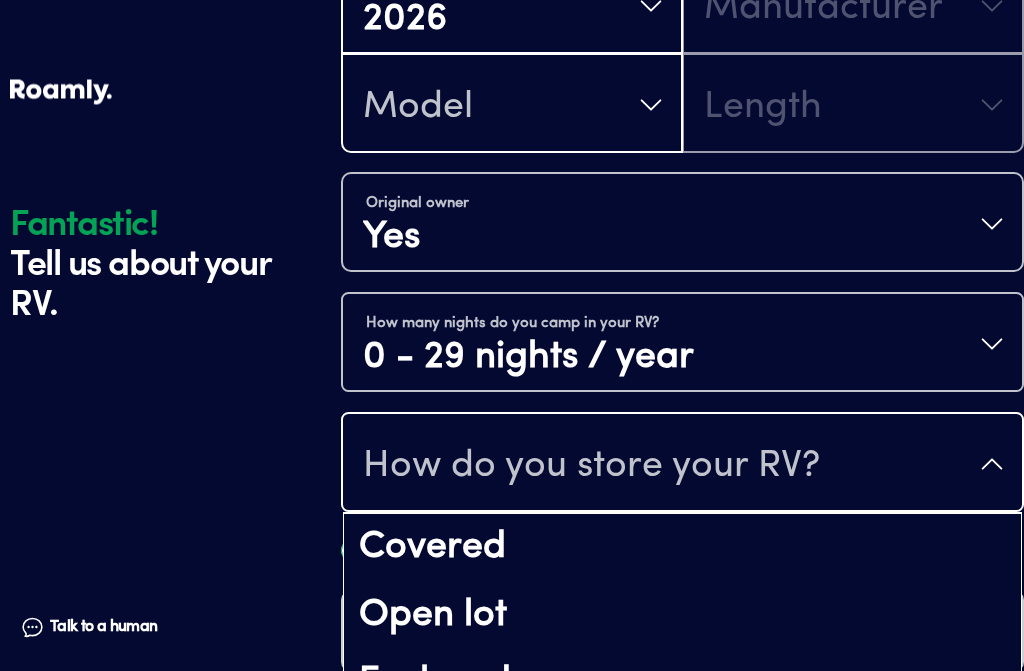 click on "Covered" at bounding box center (682, 549) 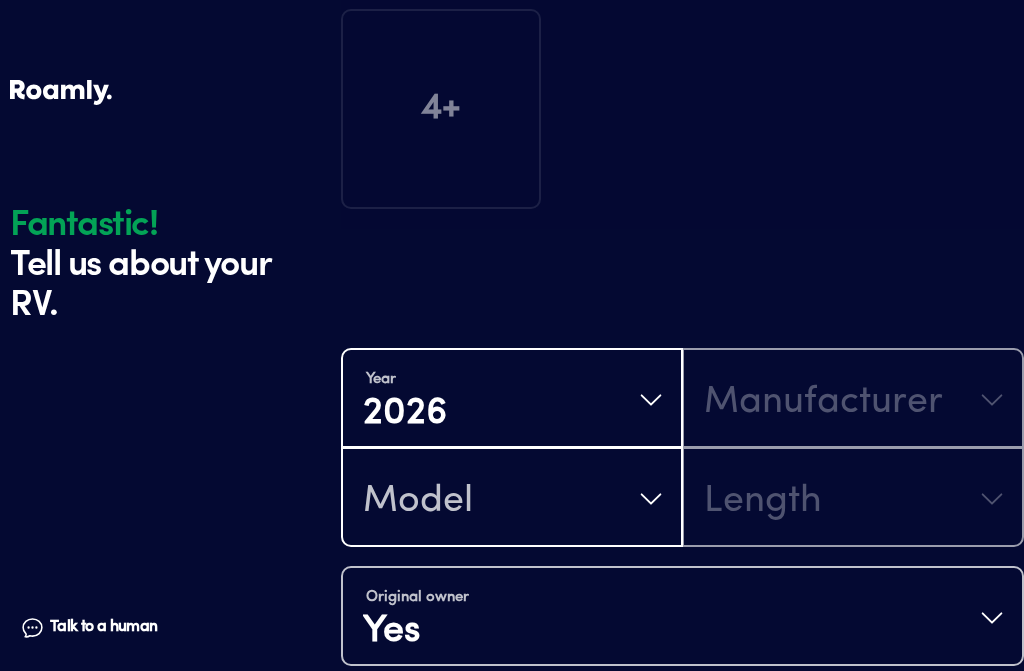 scroll, scrollTop: 380, scrollLeft: 0, axis: vertical 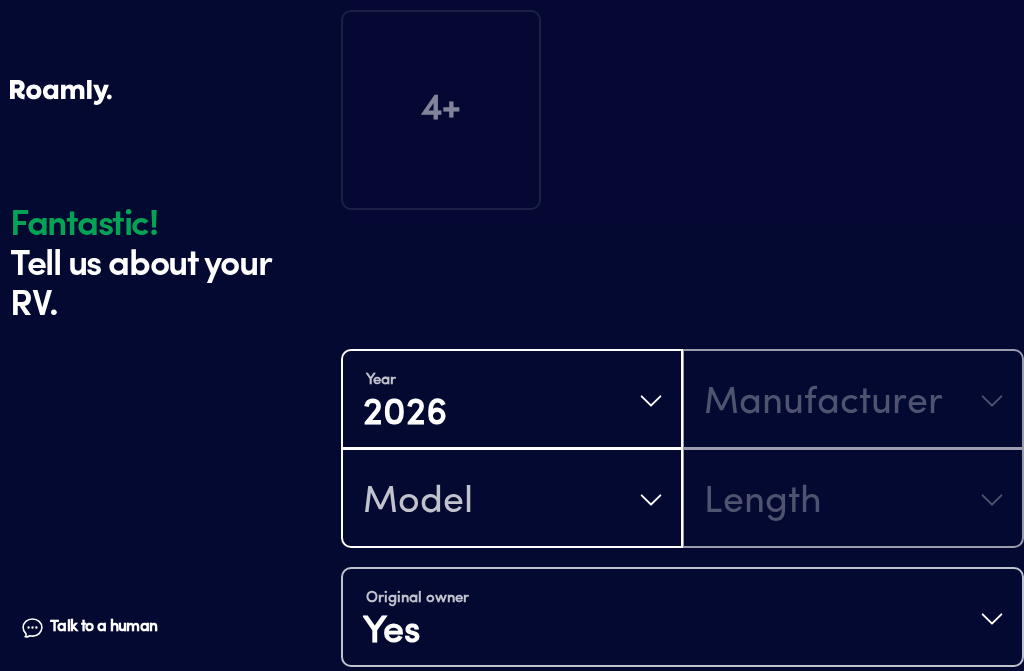click on "Model" at bounding box center [512, 500] 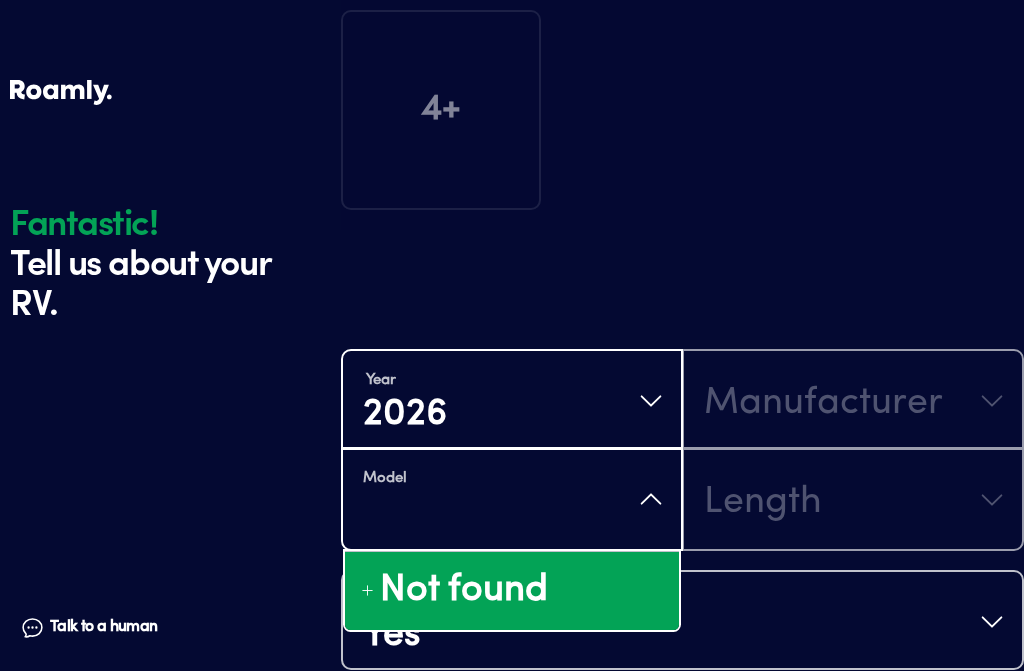 scroll, scrollTop: 379, scrollLeft: 0, axis: vertical 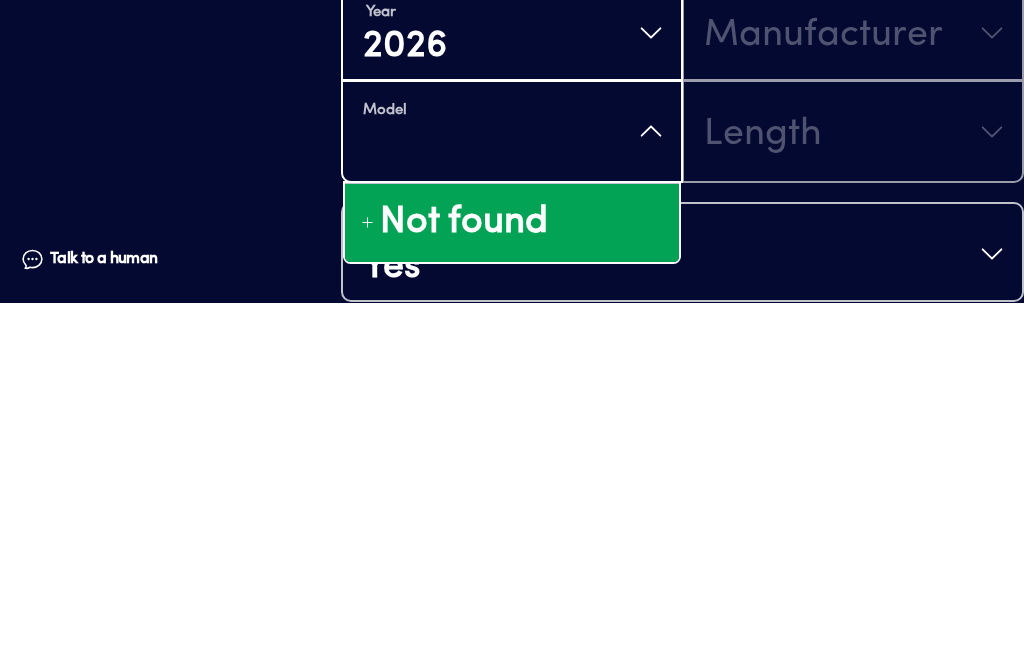 type on "M" 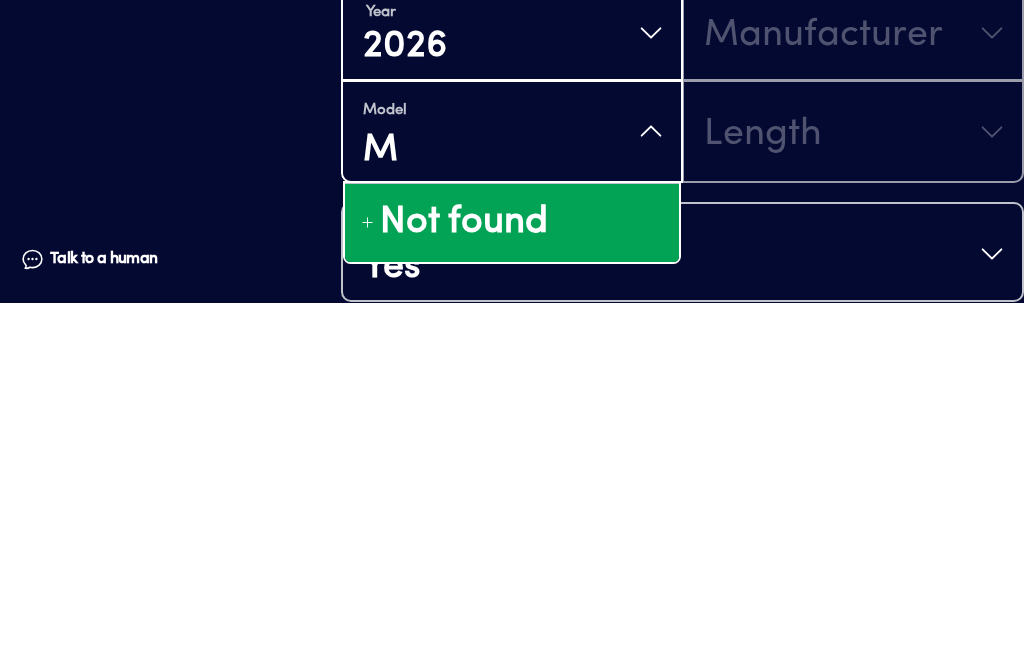 click on "M" at bounding box center [512, 520] 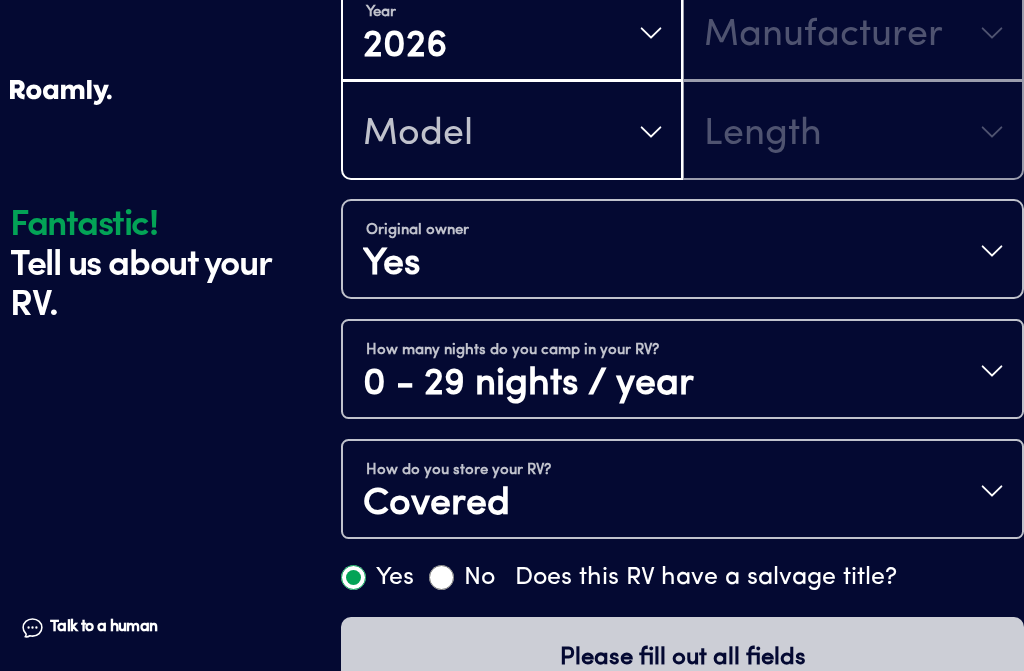 click on "Model" at bounding box center [512, 132] 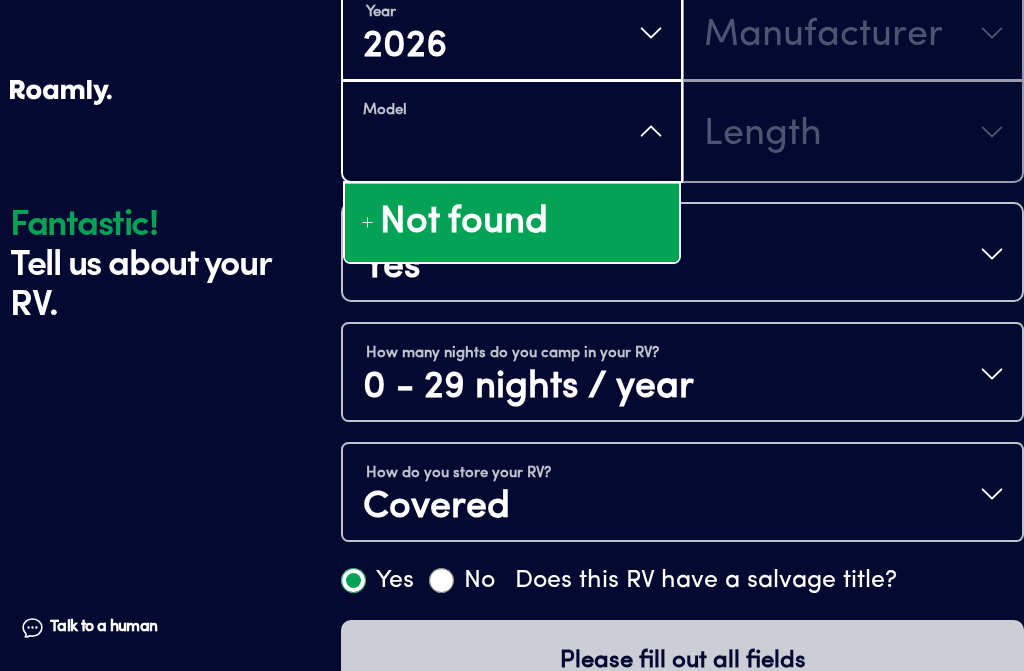 click on "Not found" at bounding box center (512, 223) 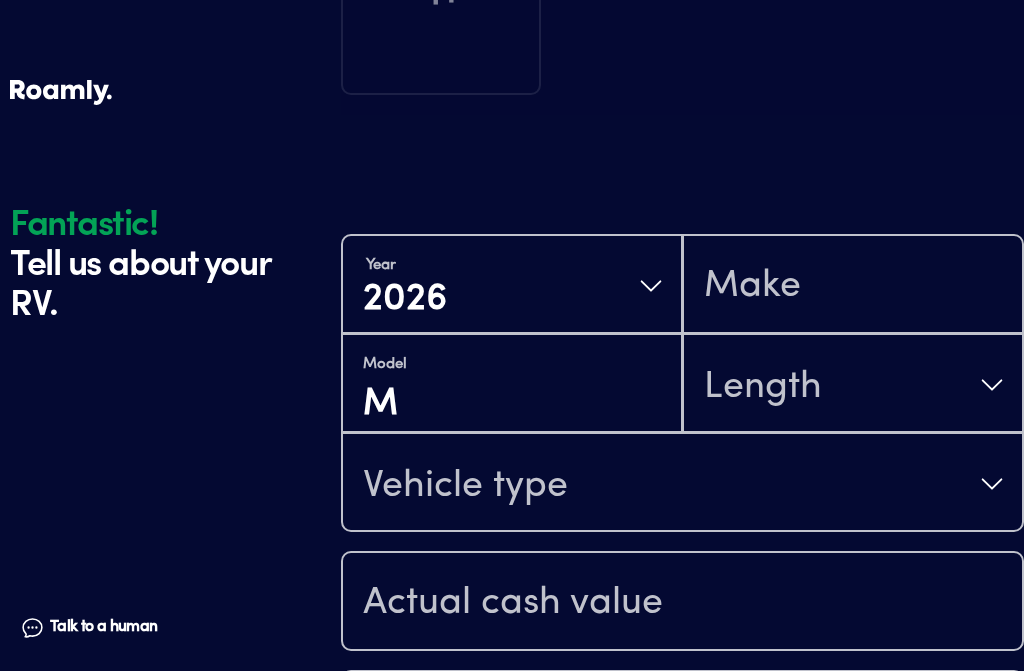 scroll, scrollTop: 484, scrollLeft: 0, axis: vertical 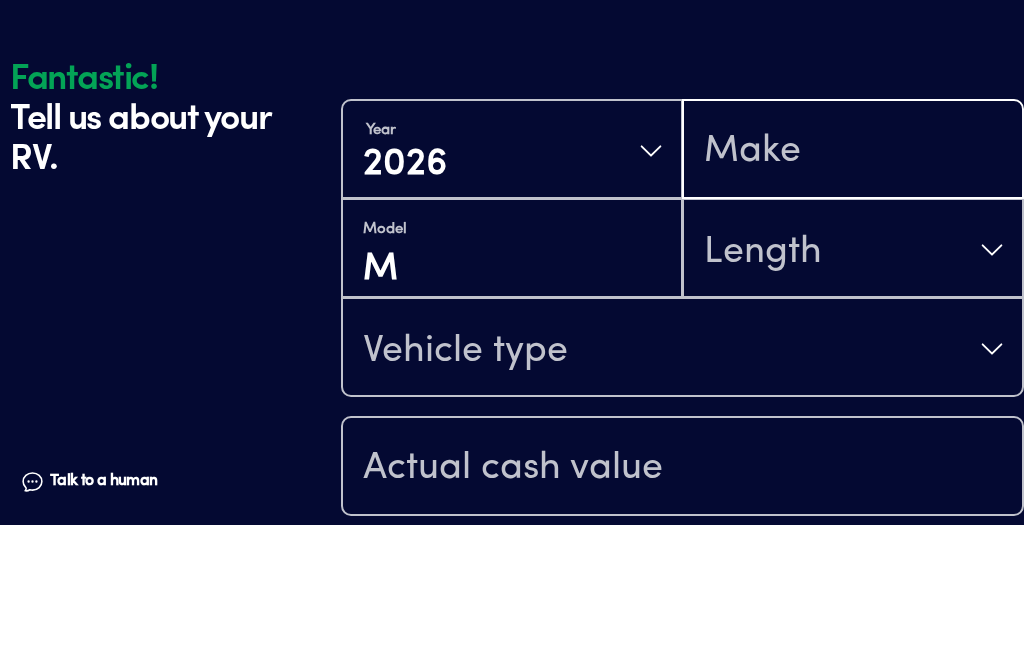 click at bounding box center [853, 297] 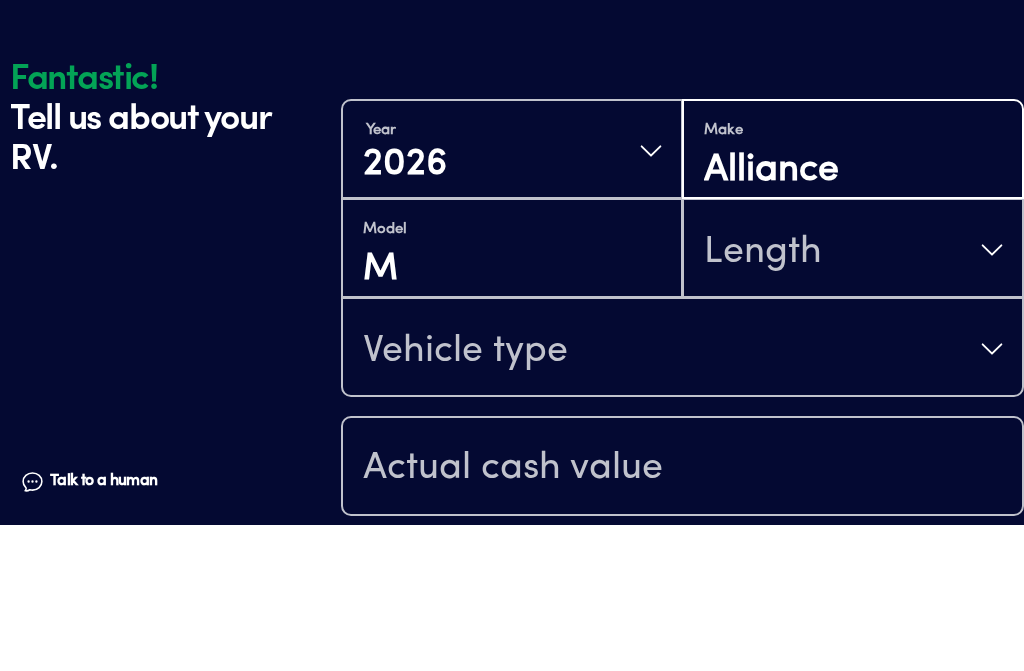 type on "Alliance" 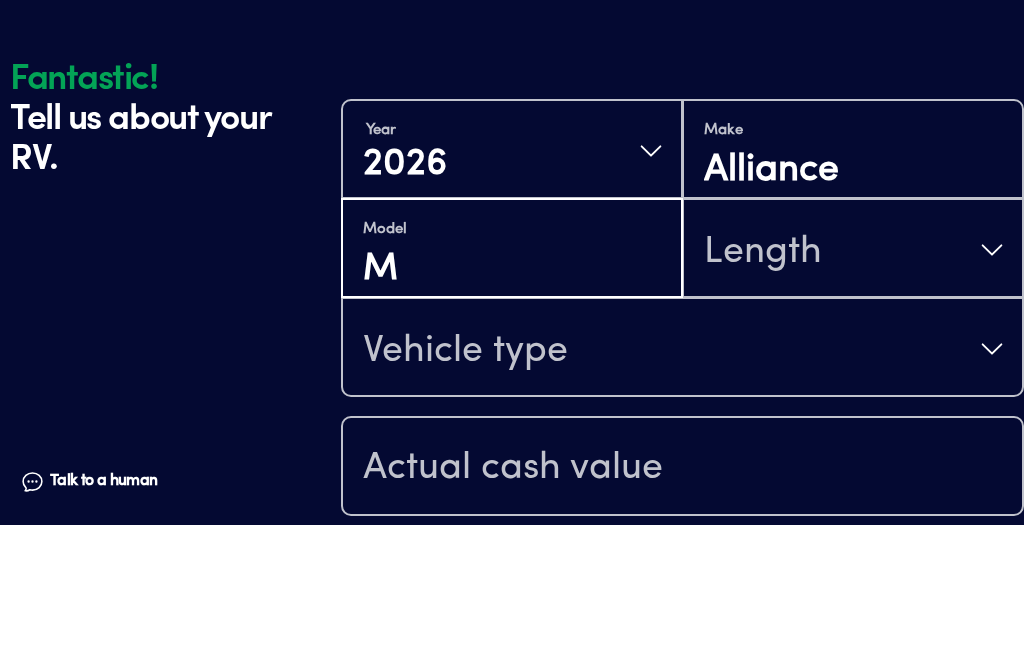 click on "M" at bounding box center [512, 416] 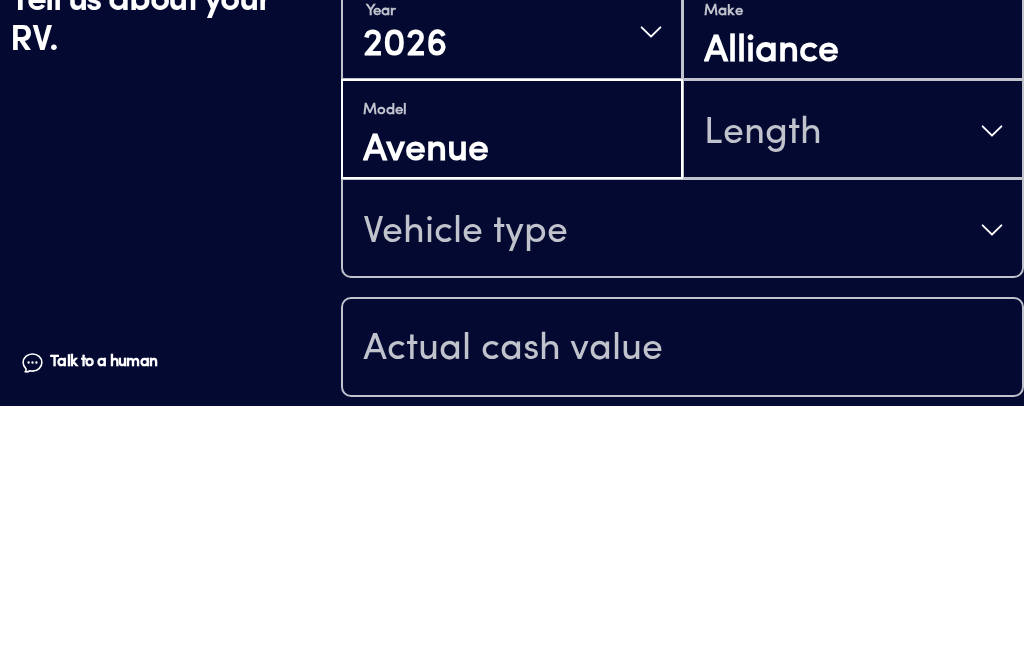 type on "Avenue" 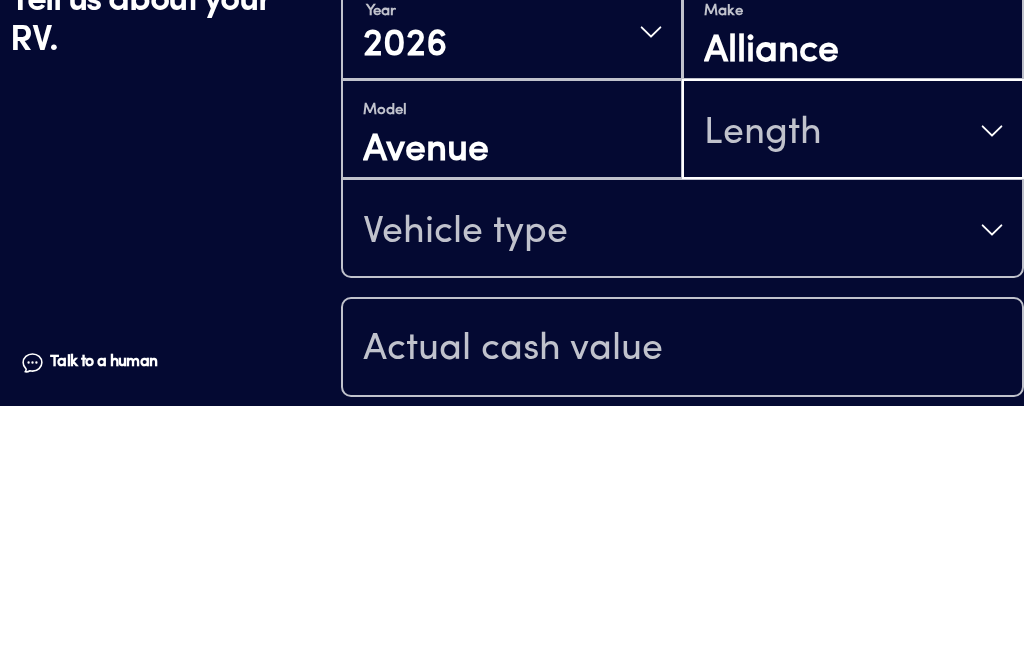 click on "Length" at bounding box center (853, 396) 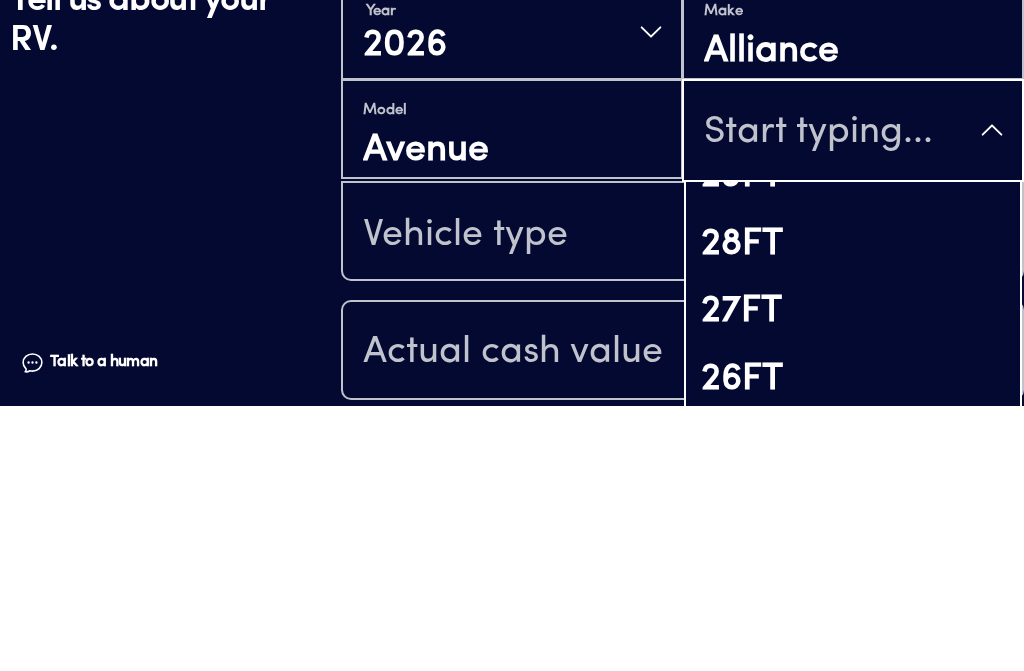 scroll, scrollTop: 1121, scrollLeft: 0, axis: vertical 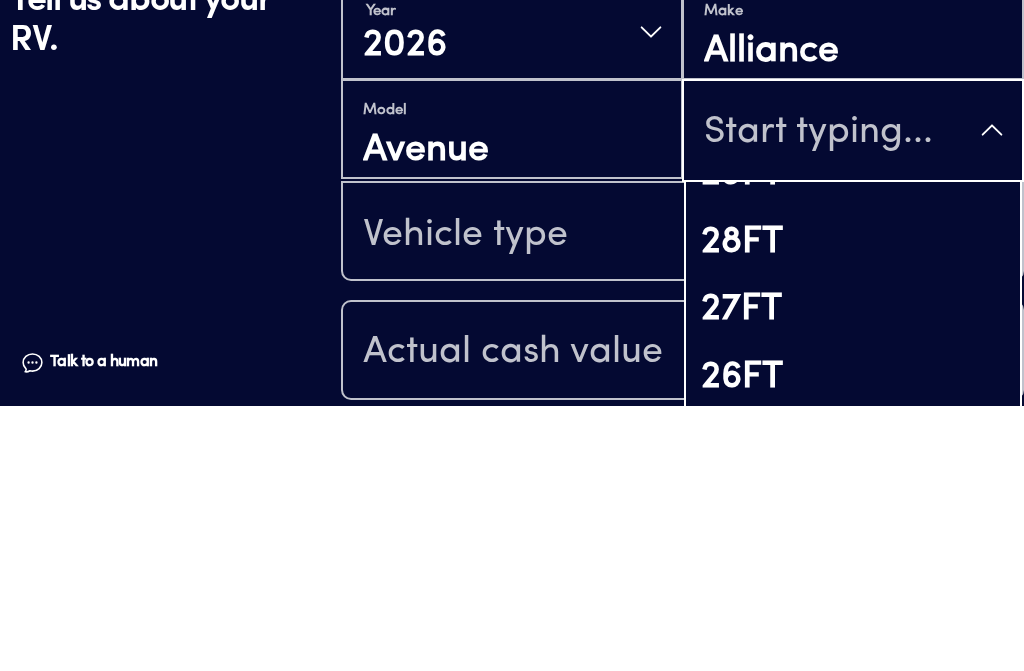 click on "28FT" at bounding box center [853, 508] 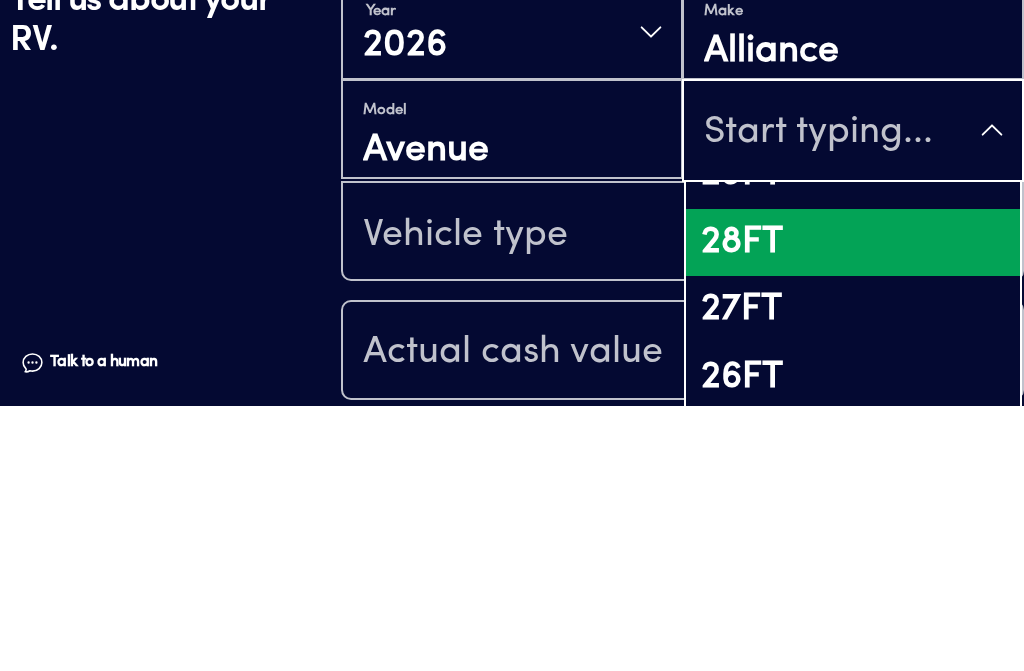 scroll, scrollTop: 749, scrollLeft: 0, axis: vertical 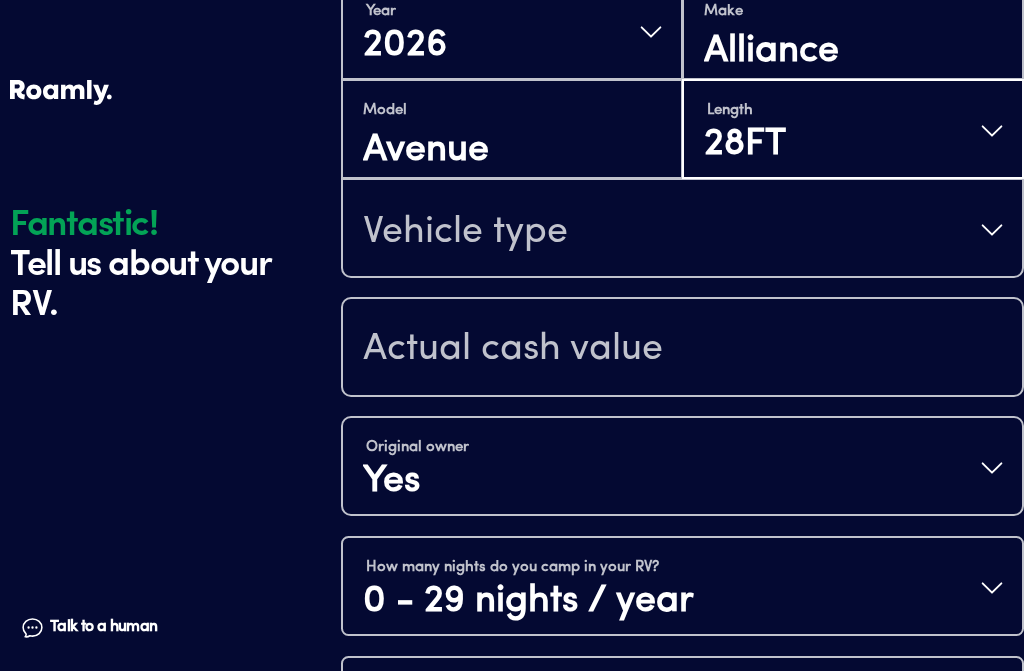 click on "Vehicle type" at bounding box center [682, 230] 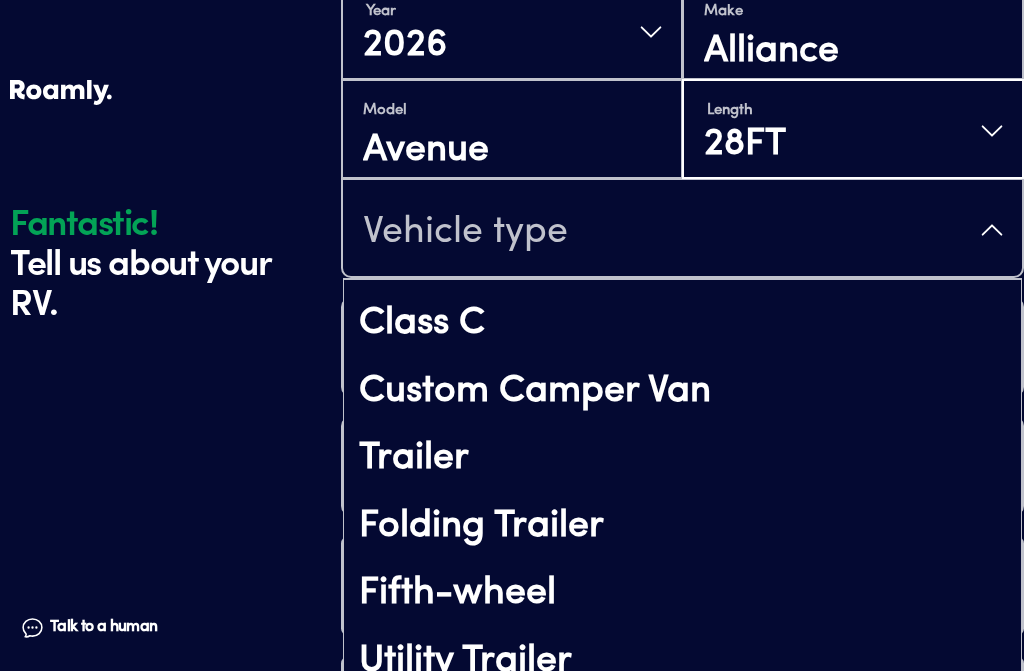 scroll, scrollTop: 127, scrollLeft: 0, axis: vertical 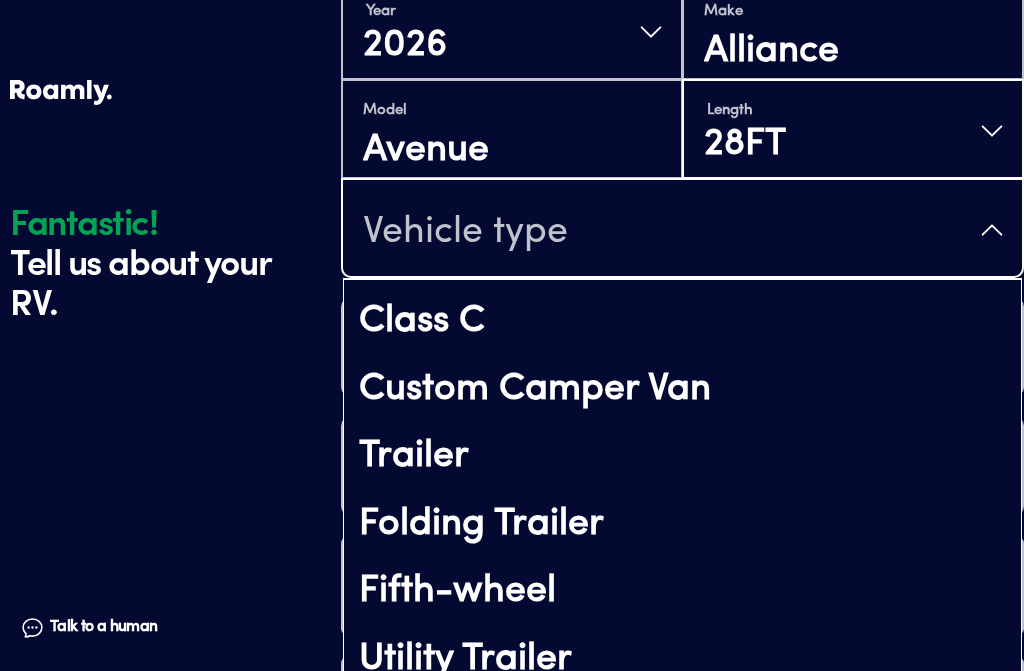 click on "Fifth-wheel" at bounding box center [682, 592] 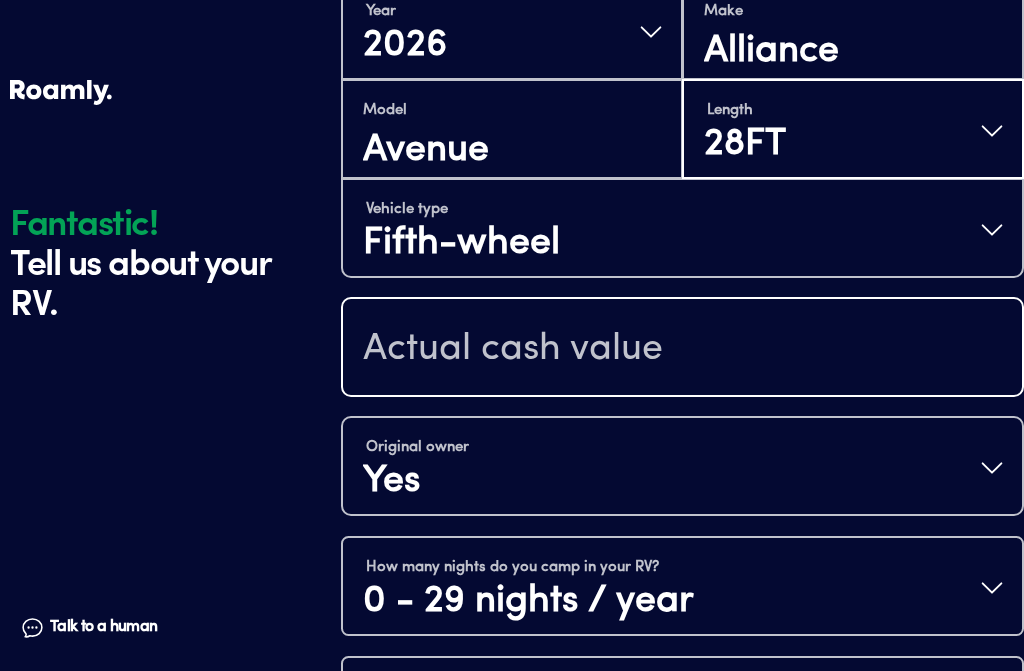 click at bounding box center (682, 349) 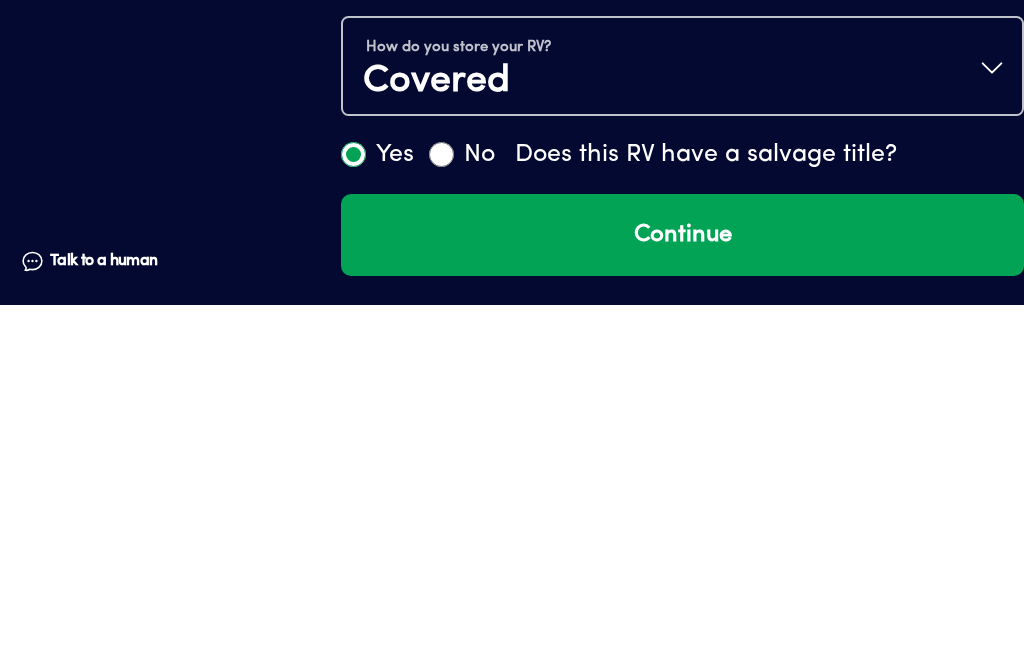 scroll, scrollTop: 1023, scrollLeft: 0, axis: vertical 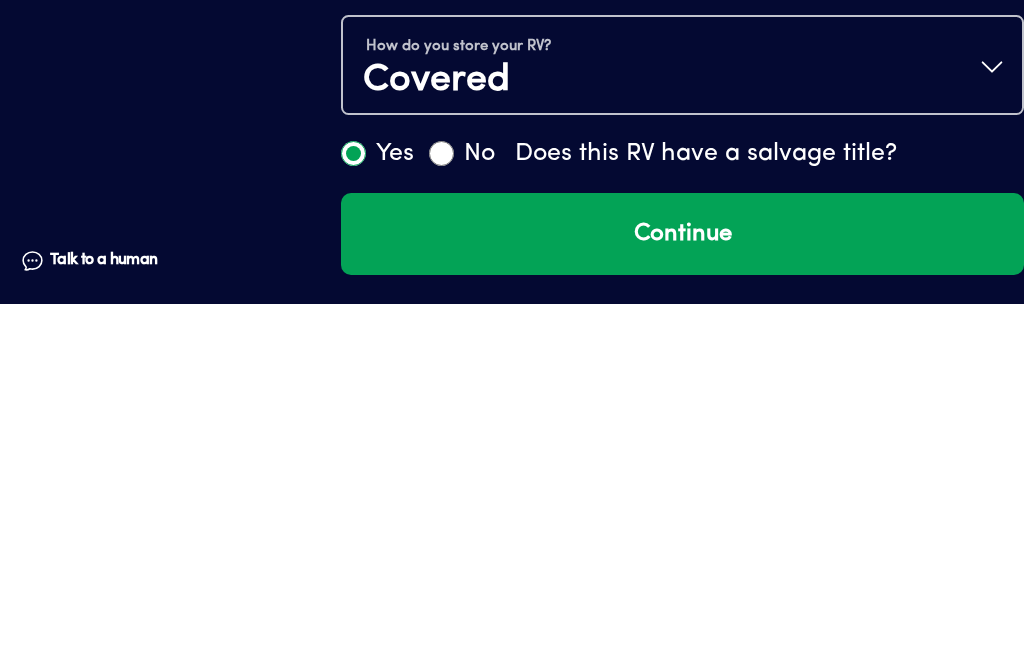 type on "55000" 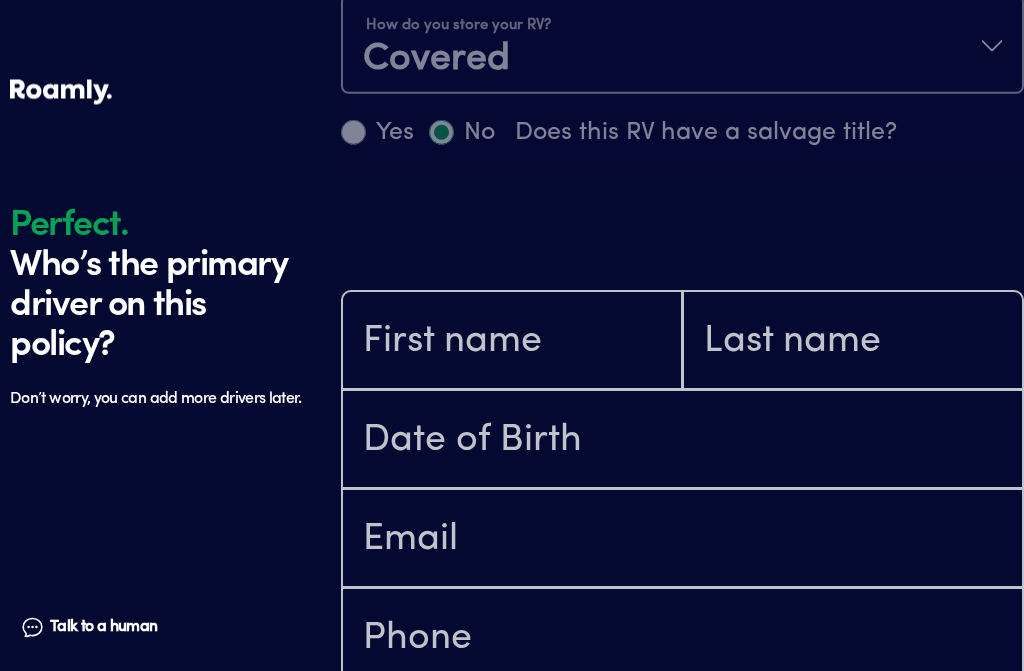 scroll, scrollTop: 1602, scrollLeft: 0, axis: vertical 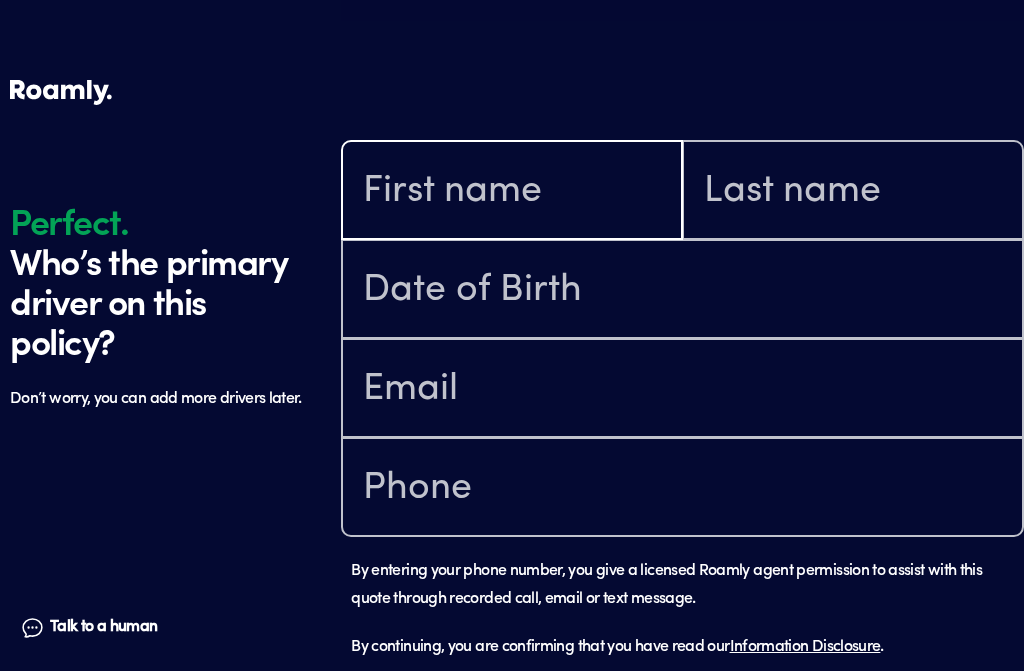 click at bounding box center [512, 192] 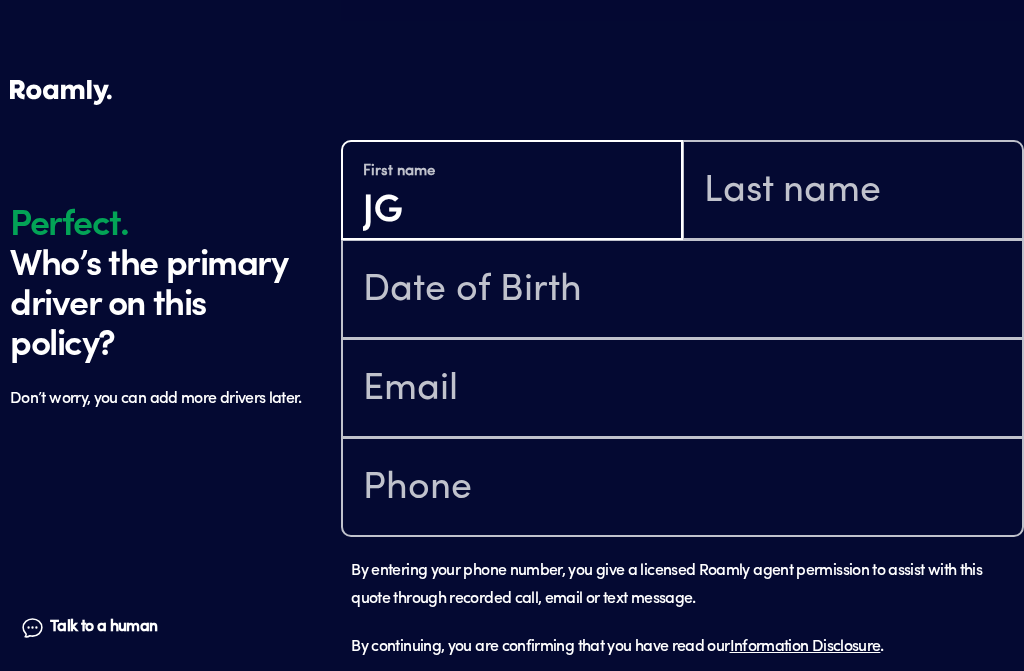 type on "JG" 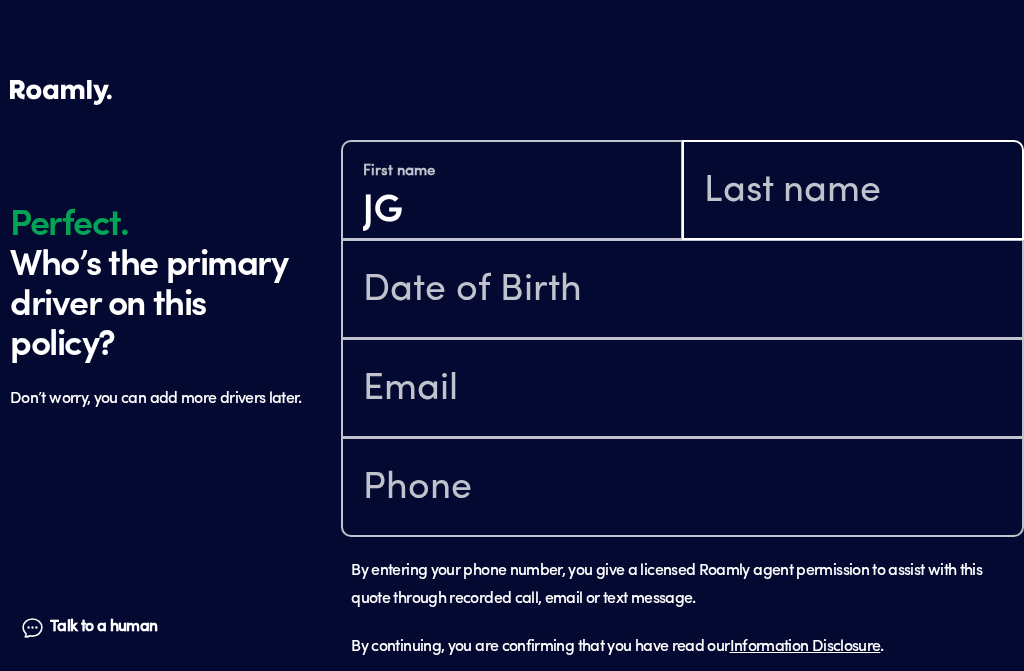click at bounding box center (853, 192) 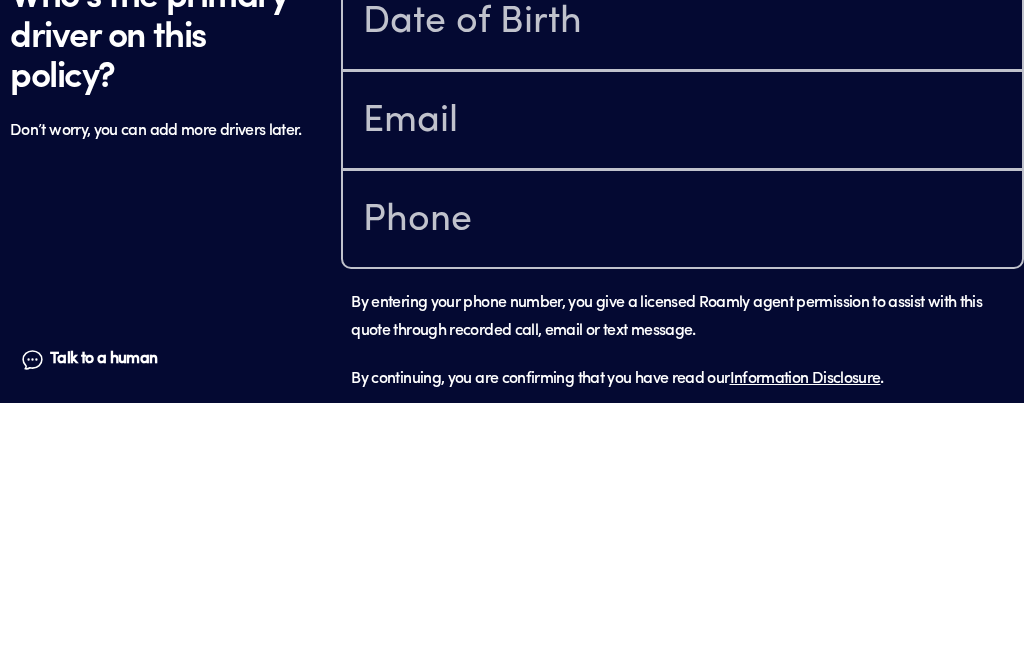 type on "Stone" 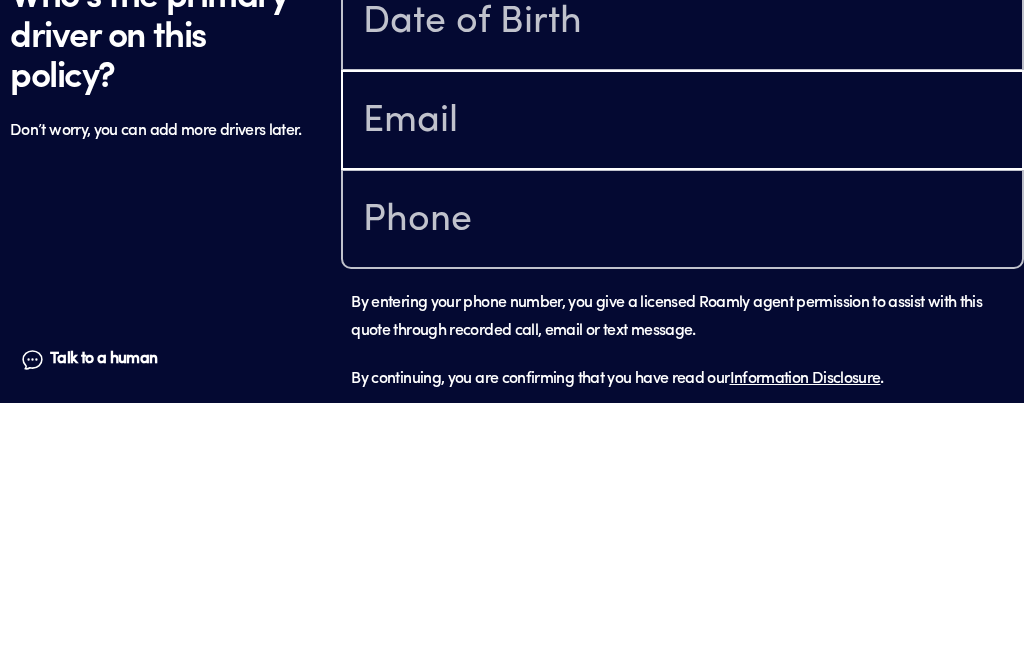 click at bounding box center [682, 390] 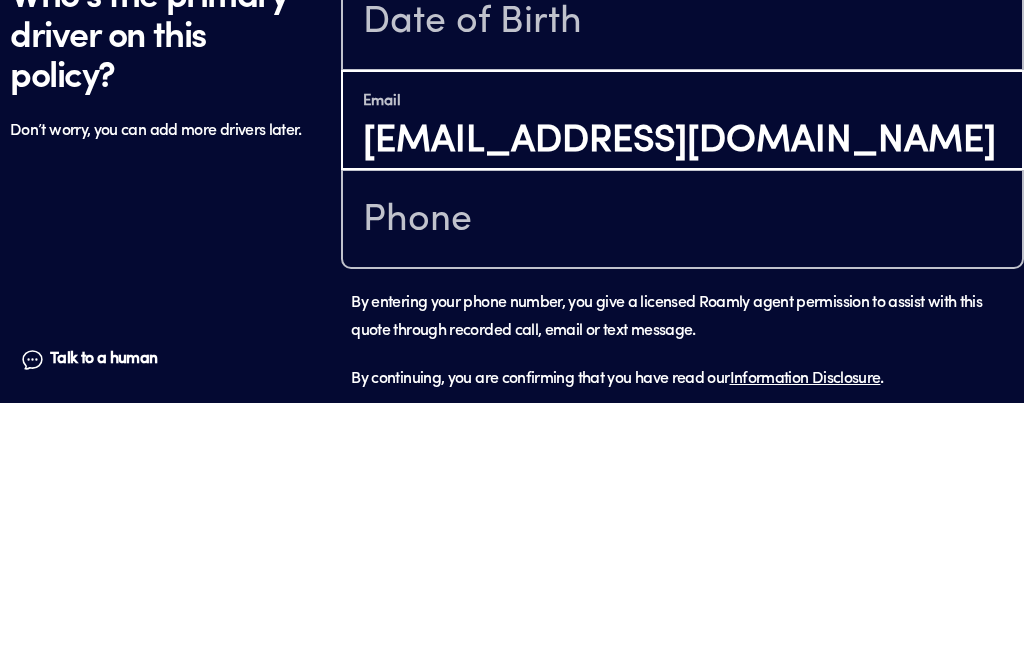 type on "[EMAIL_ADDRESS][DOMAIN_NAME]" 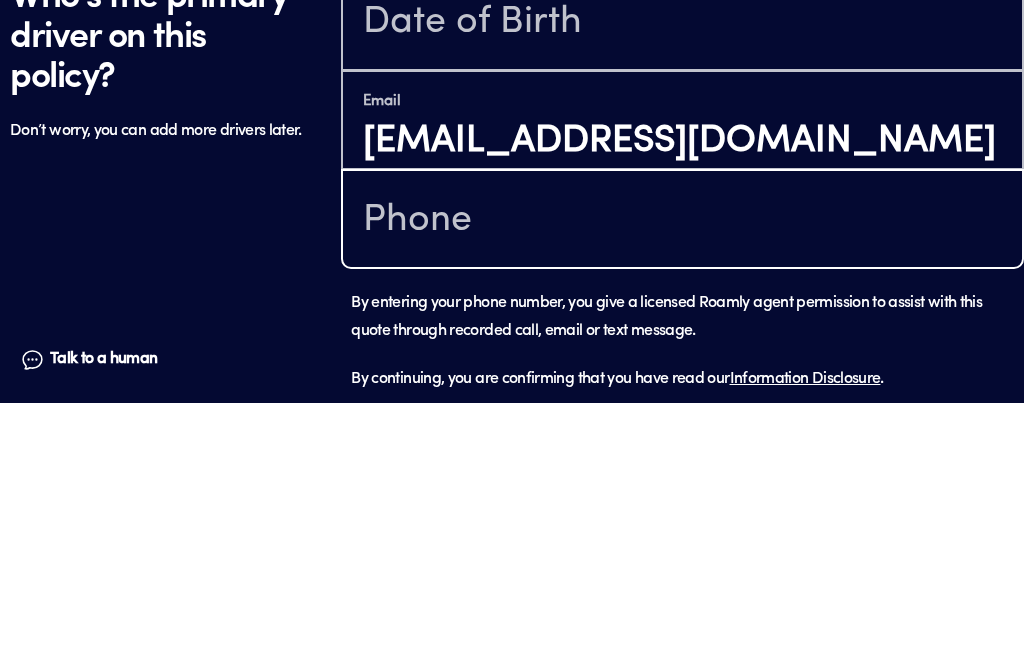 click at bounding box center [682, 489] 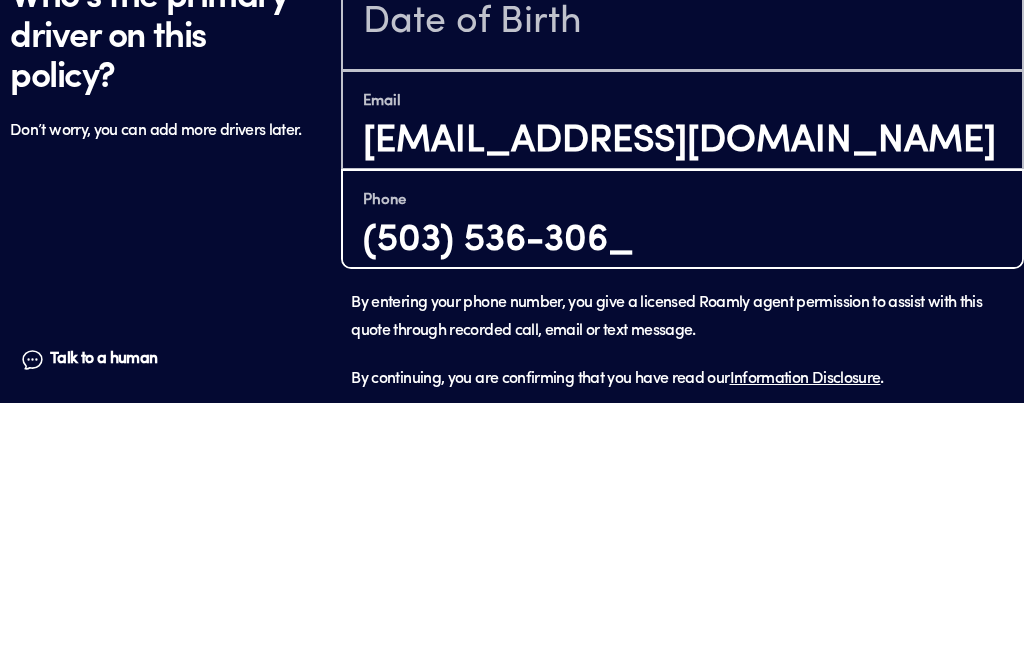 type on "[PHONE_NUMBER]" 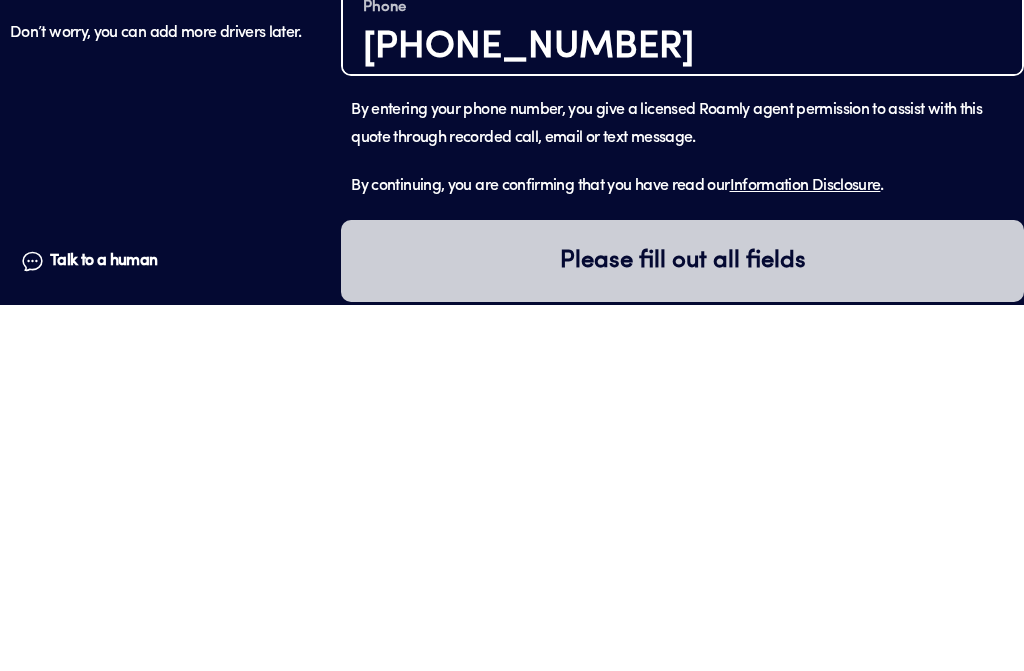 scroll, scrollTop: 1723, scrollLeft: 0, axis: vertical 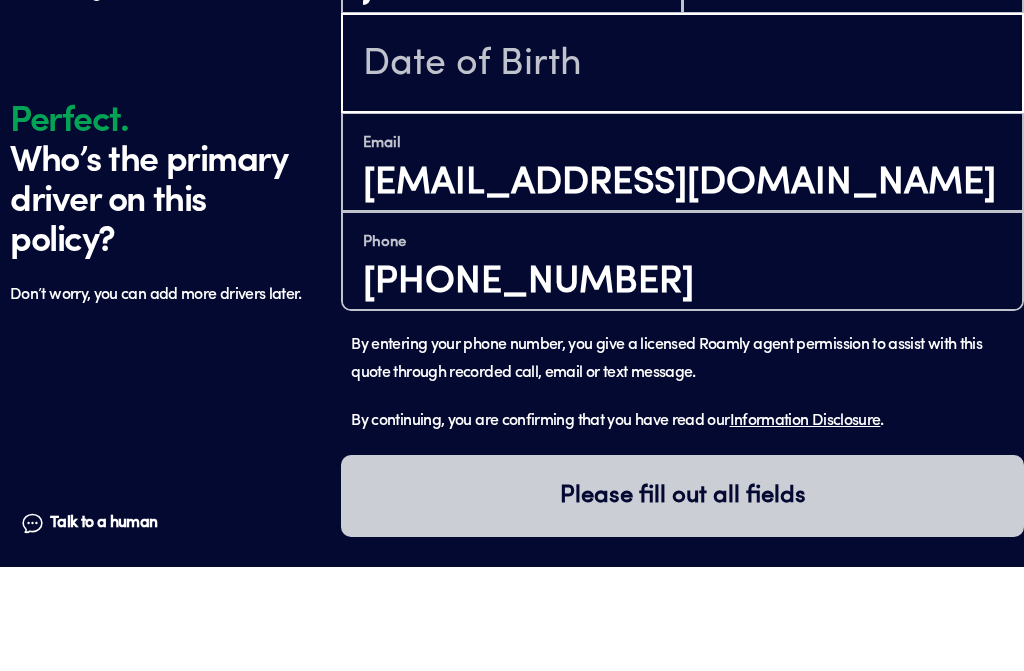 click at bounding box center [682, 170] 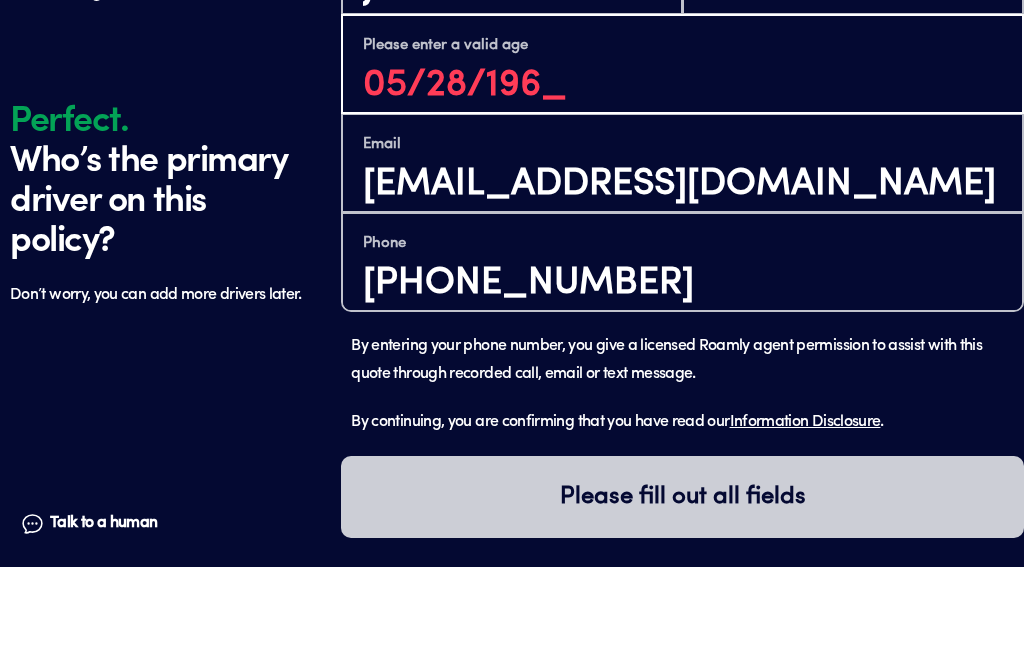 type on "[DATE]" 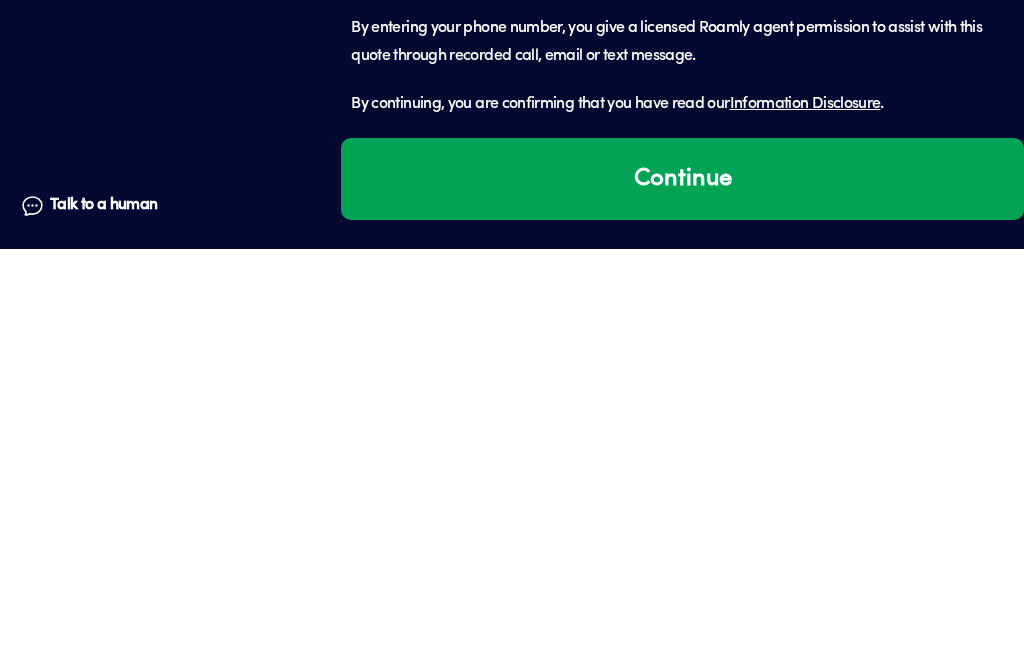 click on "Continue" at bounding box center [682, 601] 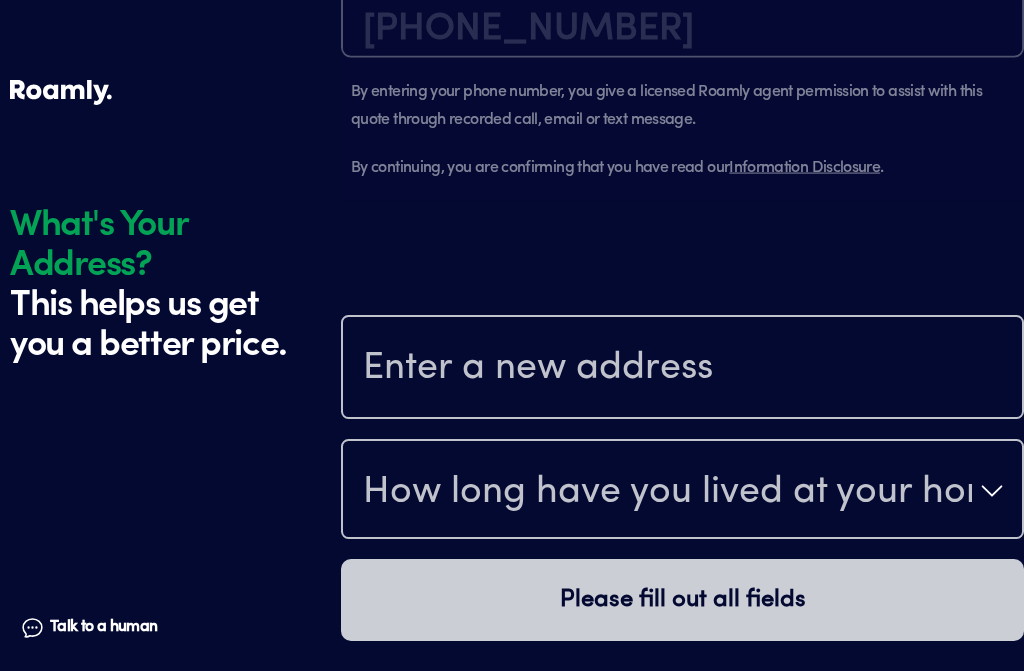 scroll, scrollTop: 2176, scrollLeft: 0, axis: vertical 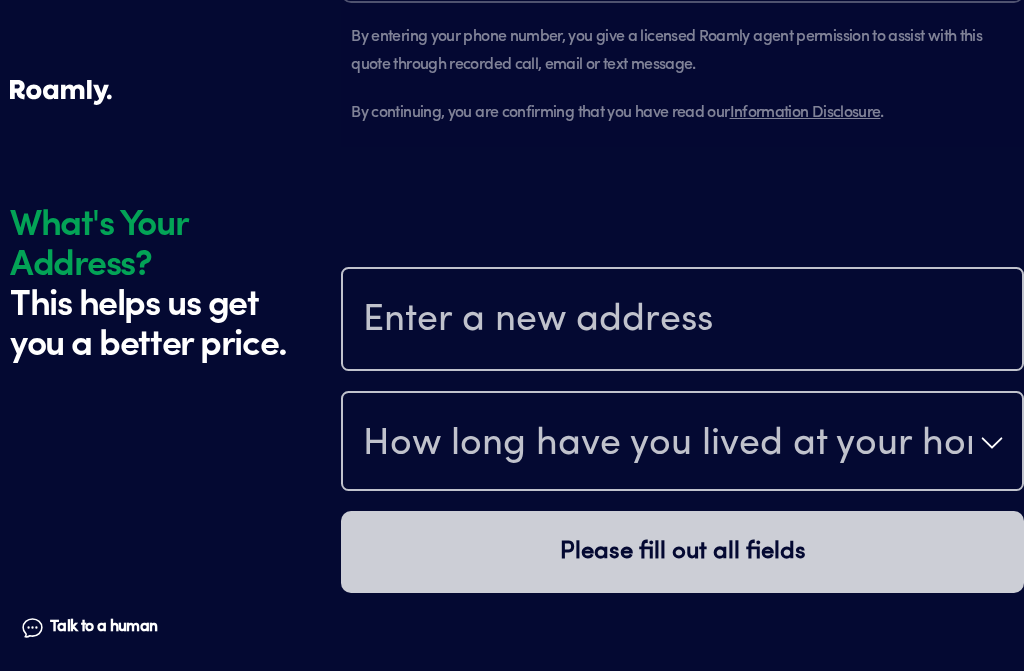 click at bounding box center [682, 321] 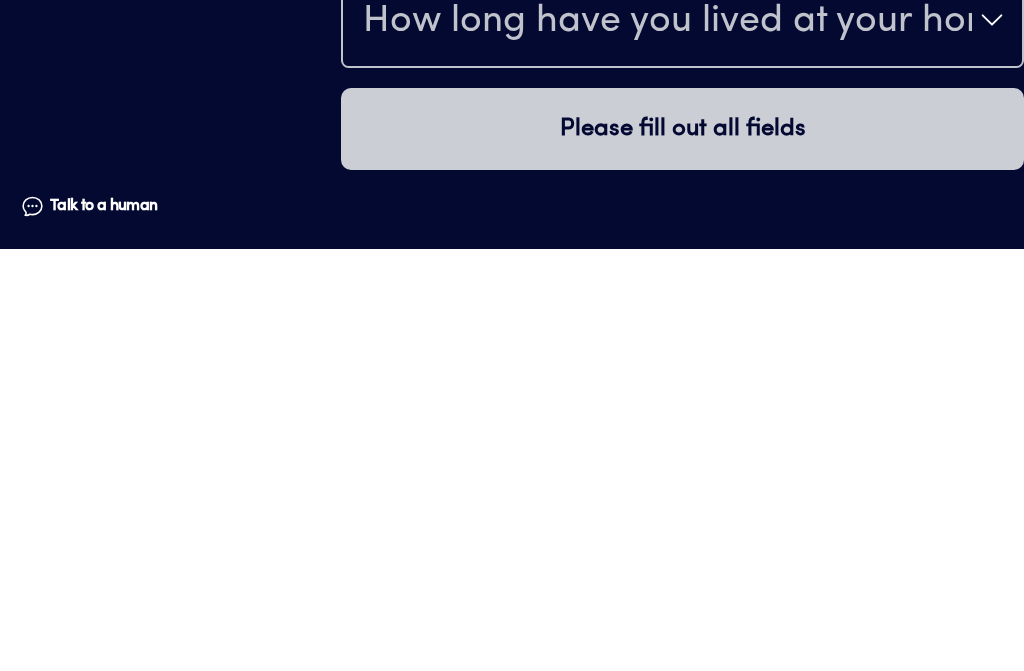 scroll, scrollTop: 2176, scrollLeft: 0, axis: vertical 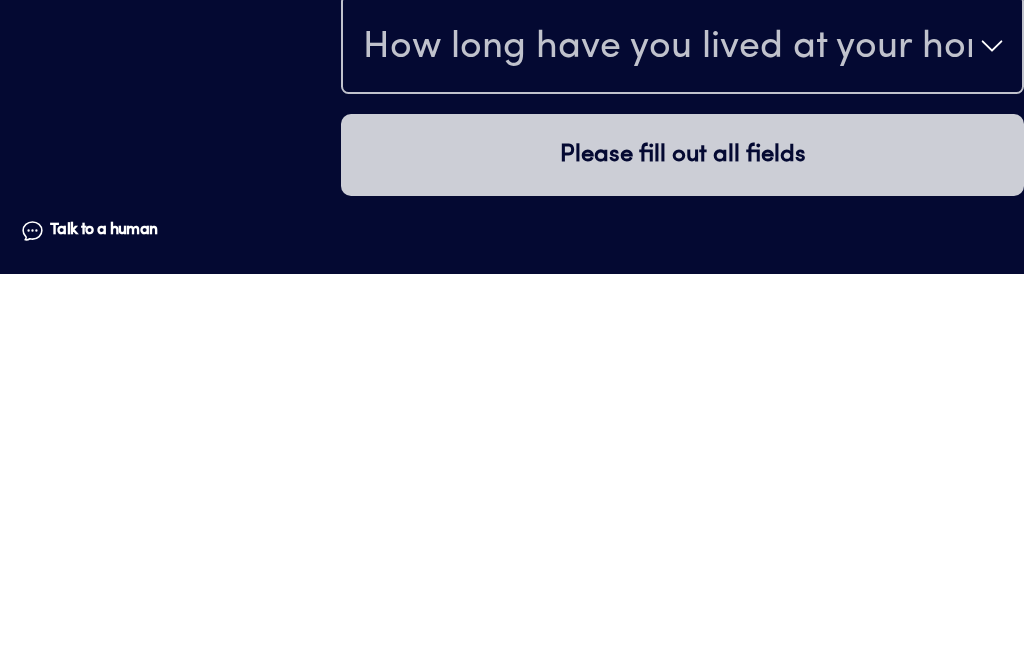 type on "PO Box 122, Banks, [GEOGRAPHIC_DATA], [GEOGRAPHIC_DATA]" 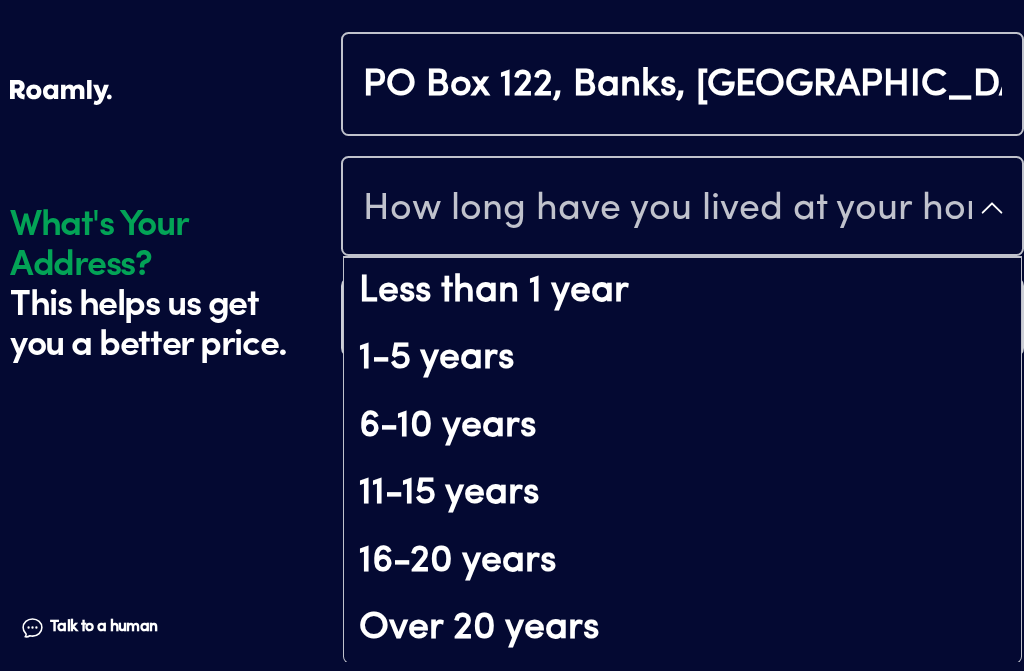 scroll, scrollTop: 234, scrollLeft: 0, axis: vertical 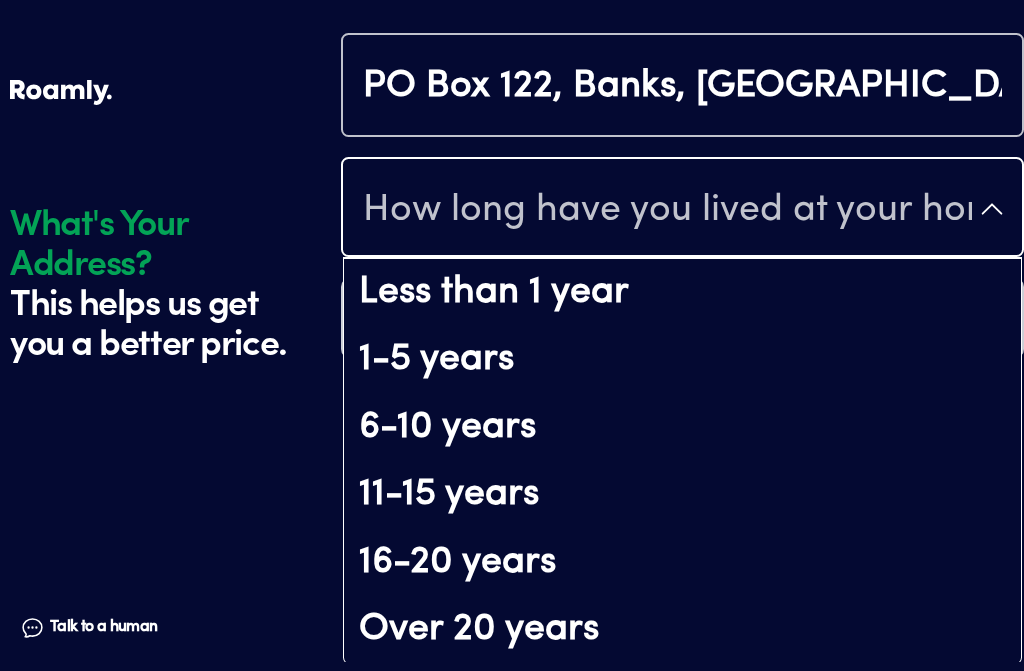 click on "Over 20 years" at bounding box center (682, 630) 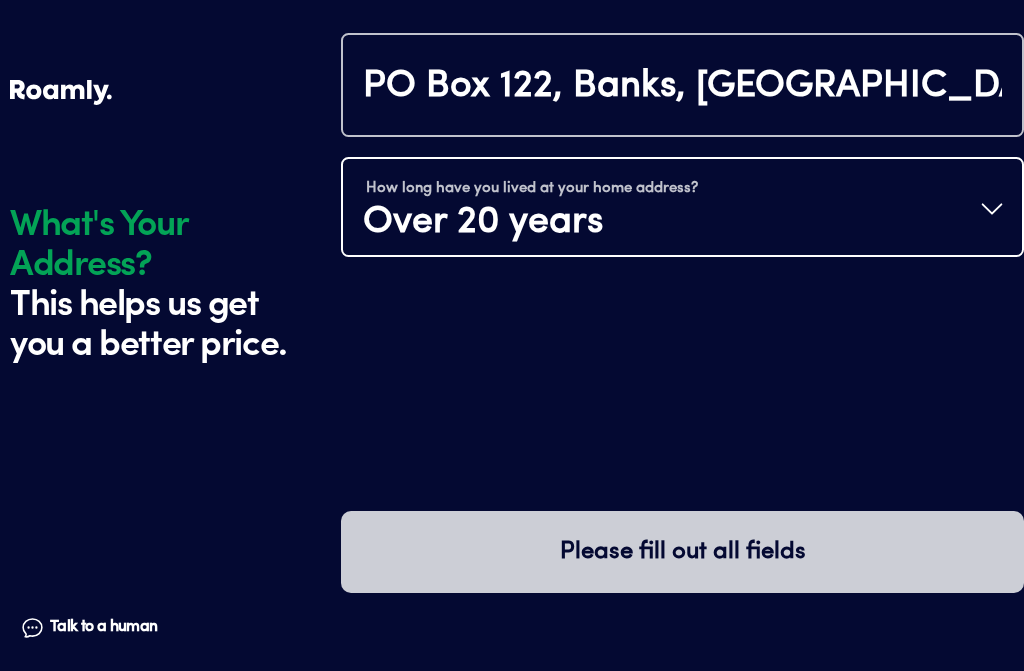 scroll, scrollTop: 0, scrollLeft: 0, axis: both 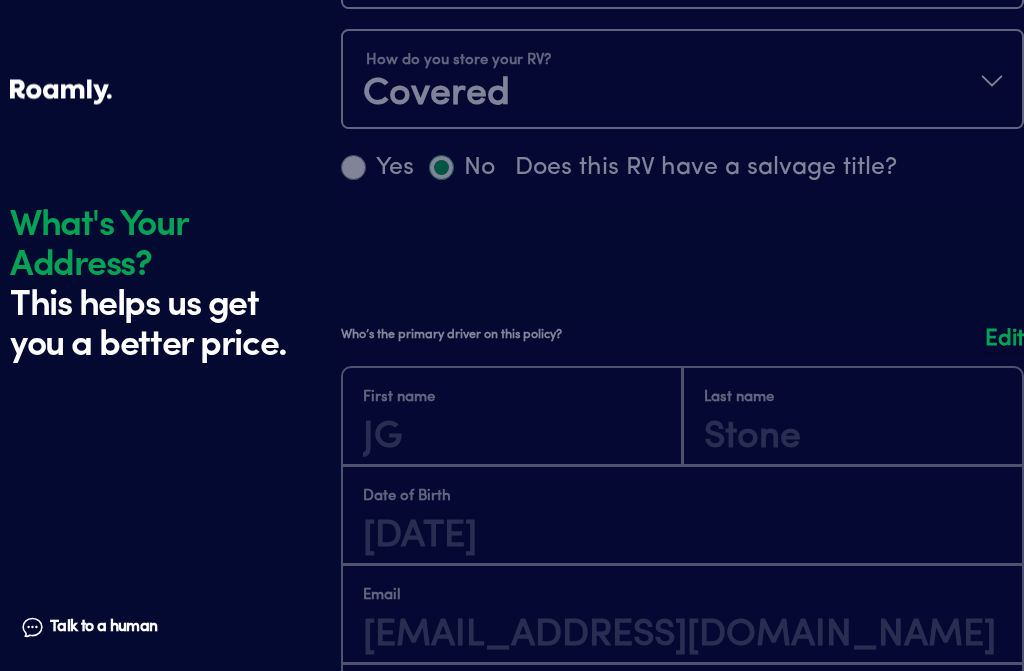 click at bounding box center (682, 618) 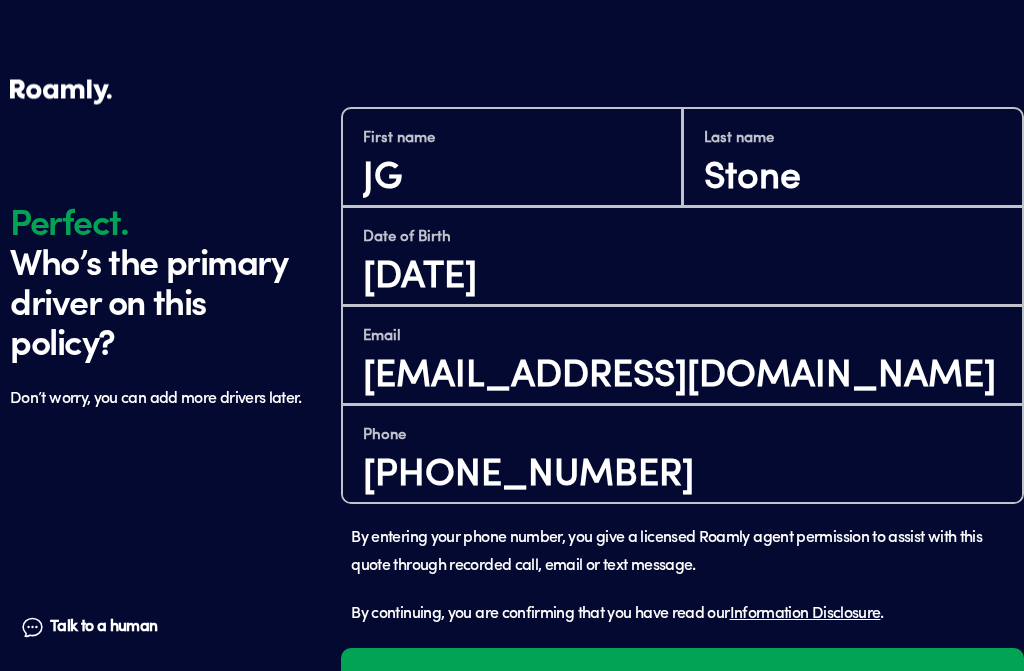 scroll, scrollTop: 1667, scrollLeft: 0, axis: vertical 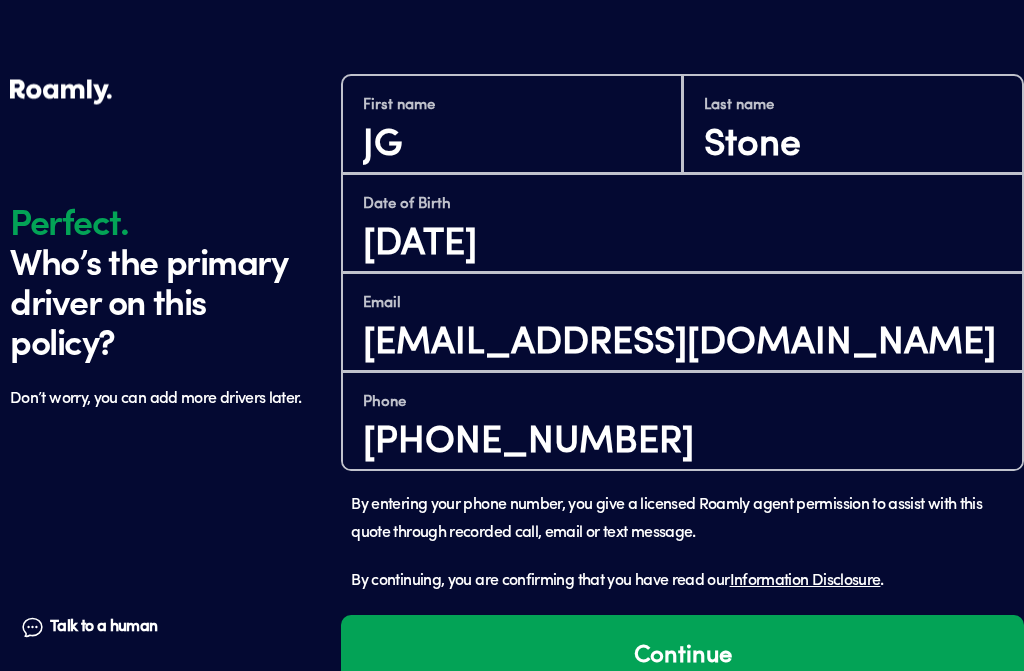 click on "Continue" at bounding box center [682, 657] 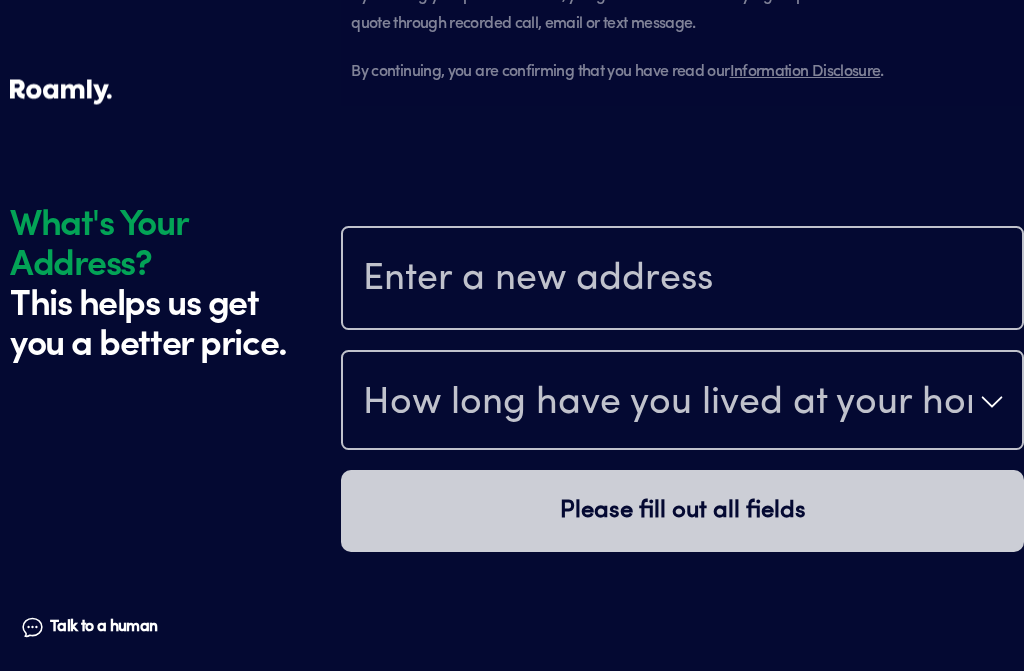 scroll, scrollTop: 2218, scrollLeft: 0, axis: vertical 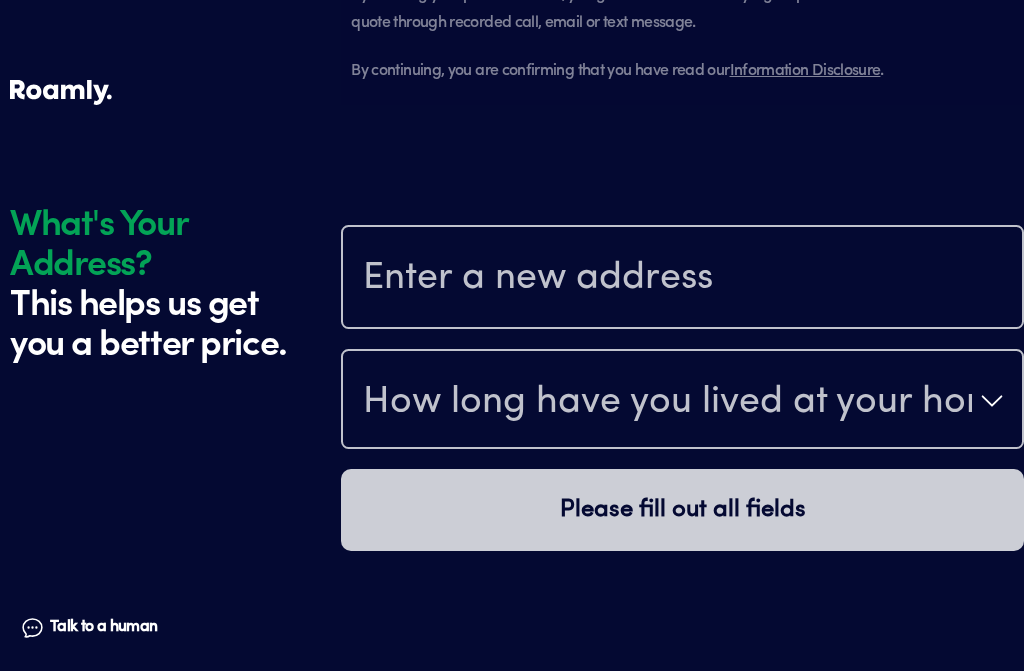 click at bounding box center (682, 279) 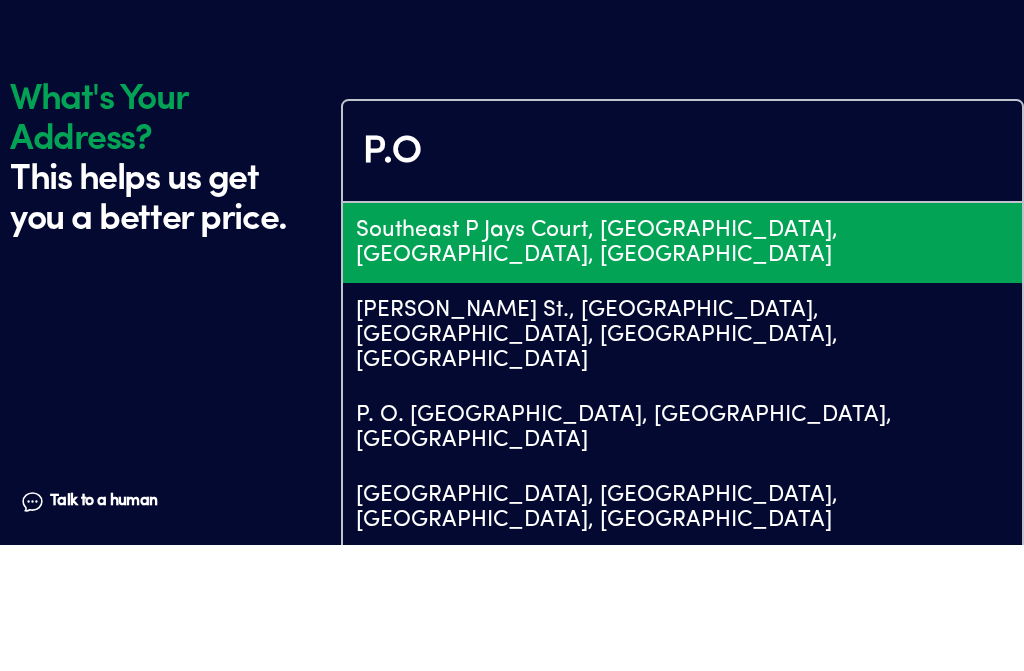 click on "P.O" at bounding box center (682, 279) 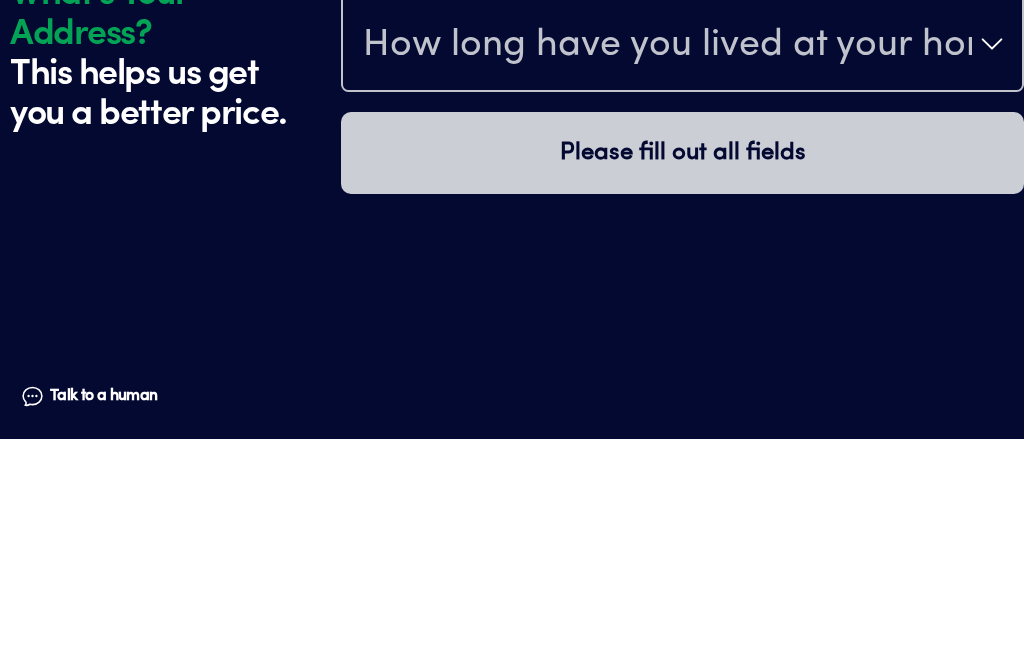 scroll, scrollTop: 2127, scrollLeft: 0, axis: vertical 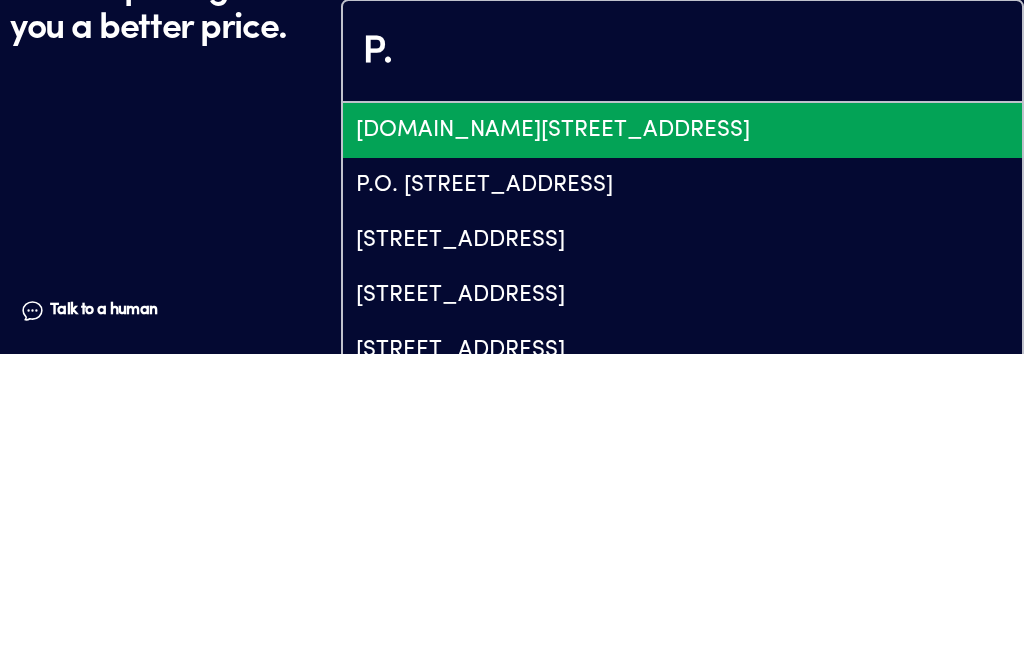 type on "P" 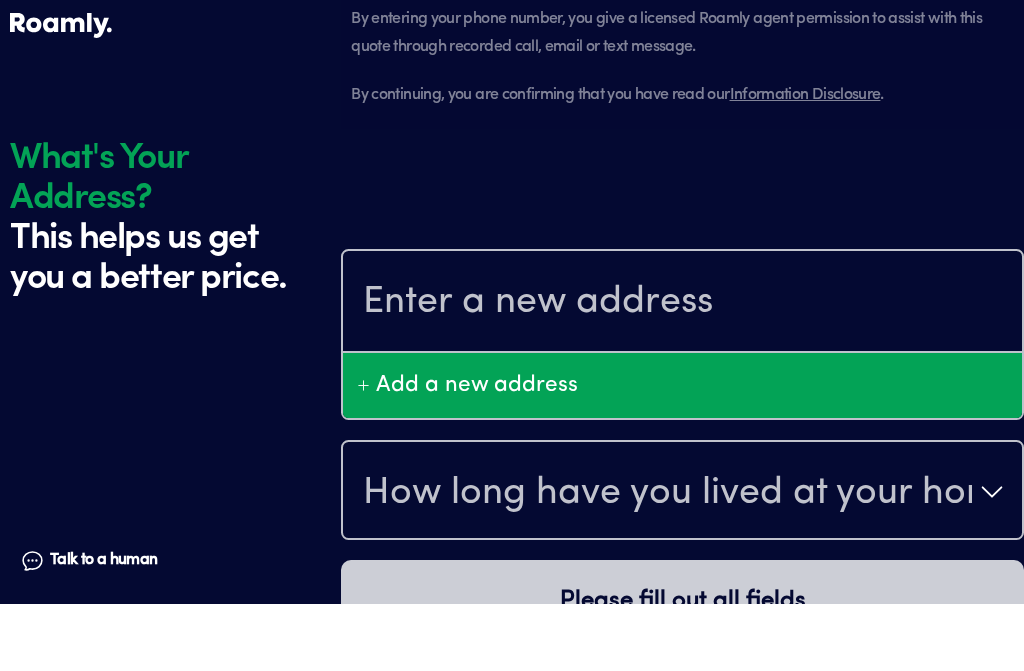 type on "O" 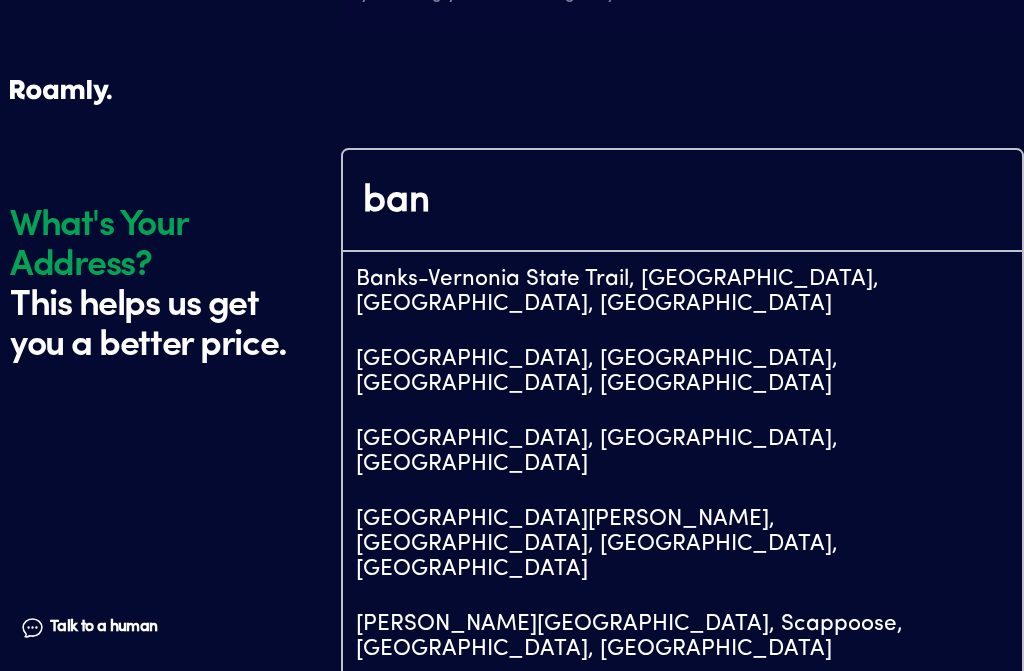 scroll, scrollTop: 2281, scrollLeft: 0, axis: vertical 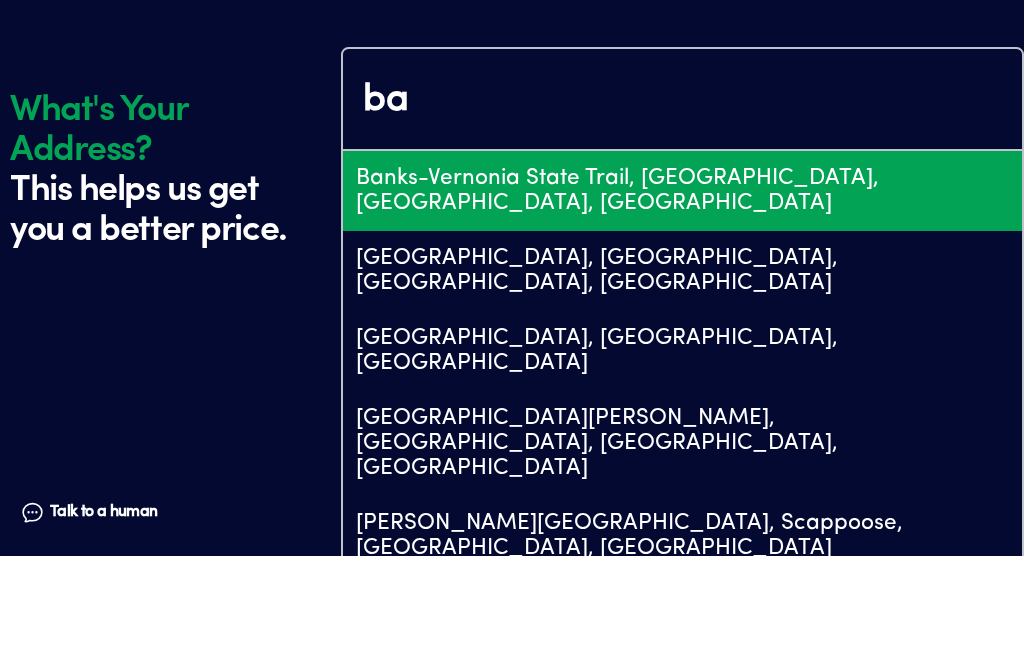 type on "b" 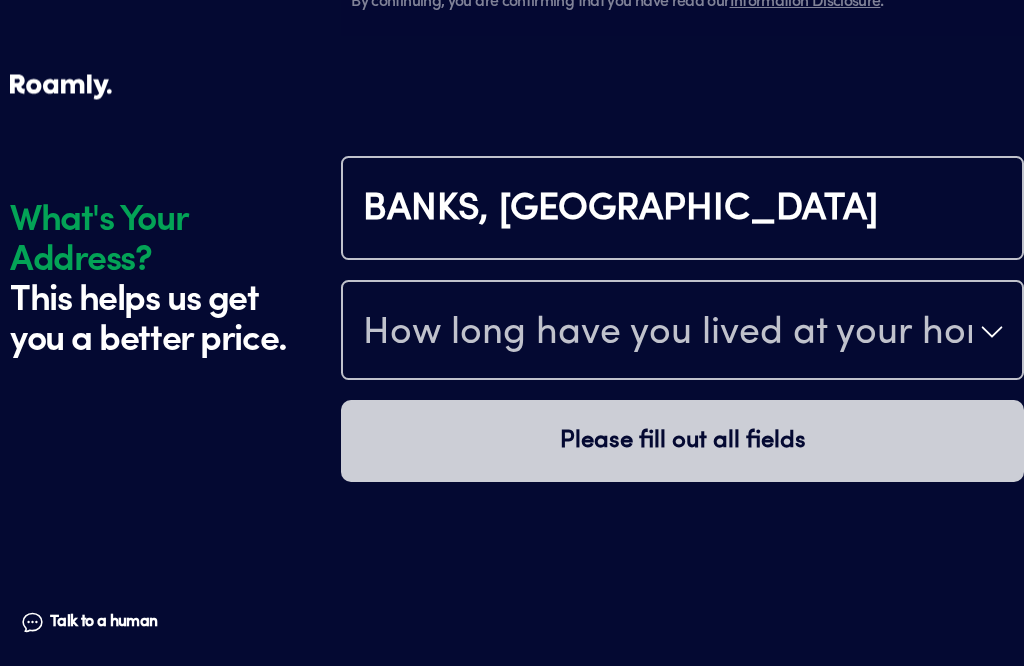 click on "BANKS, [GEOGRAPHIC_DATA]" at bounding box center (682, 216) 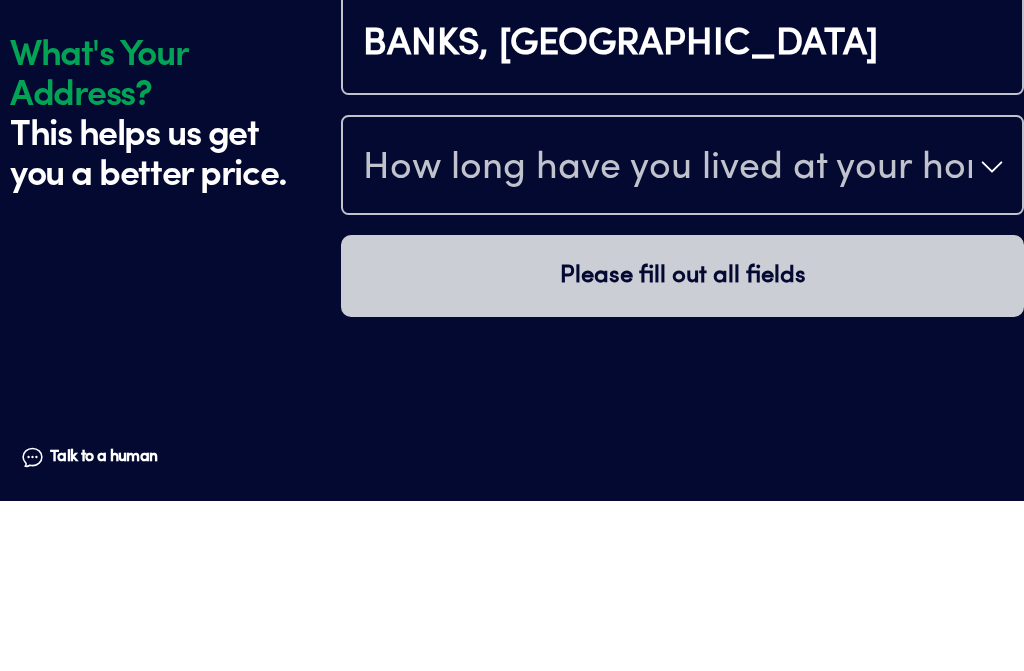 type on "BANKS, [GEOGRAPHIC_DATA]" 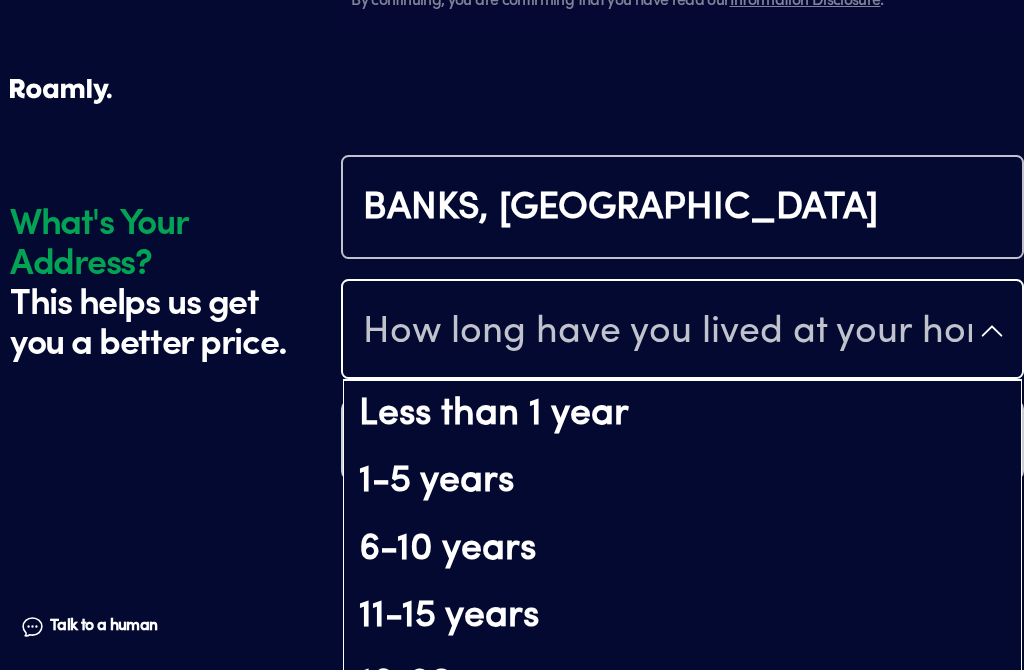 click on "16-20 years" at bounding box center (682, 686) 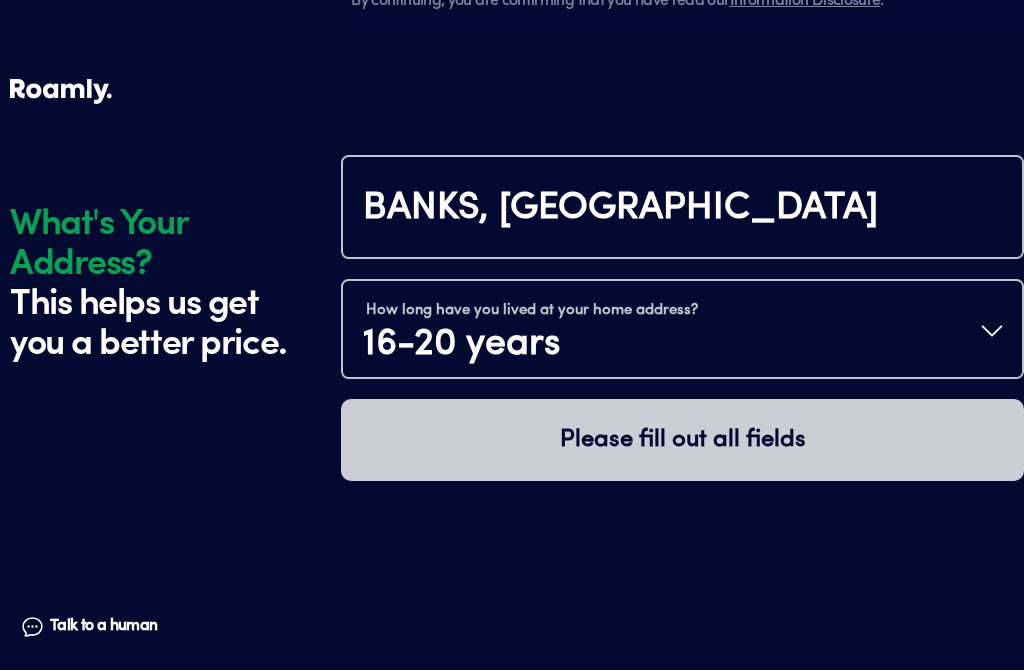 click on "How long have you lived at your home address? 16-20 years" at bounding box center (682, 332) 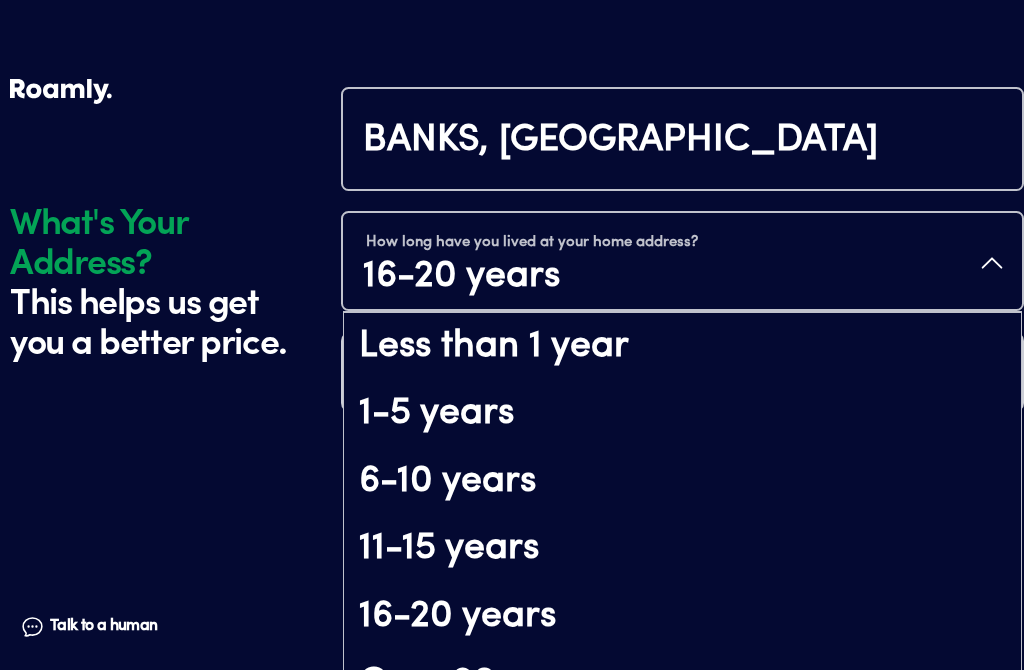 scroll, scrollTop: 67, scrollLeft: 0, axis: vertical 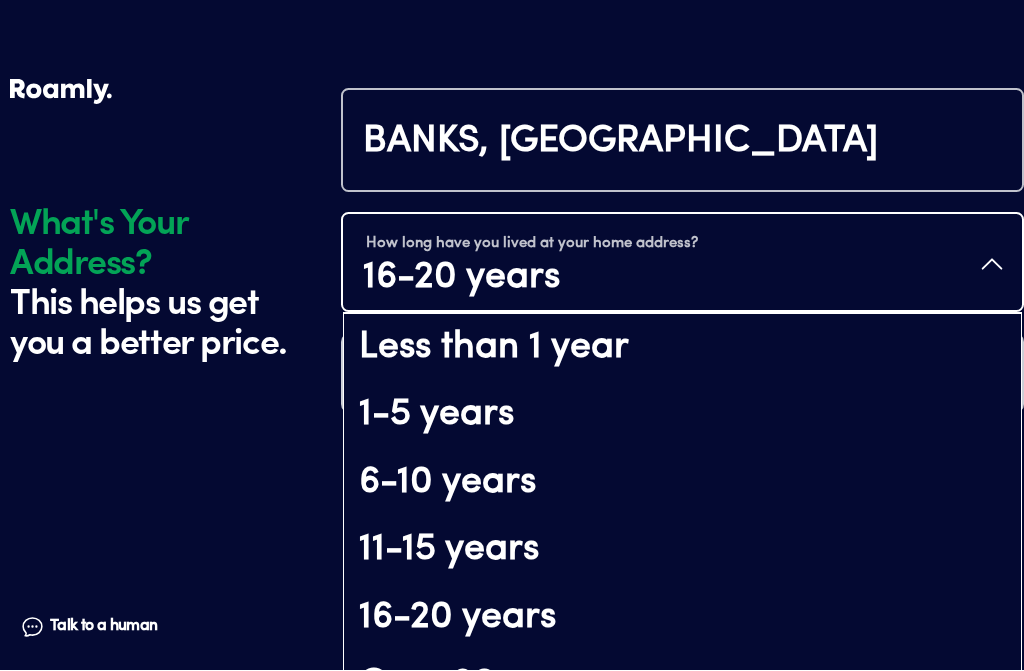 click on "Over 20 years" at bounding box center [682, 686] 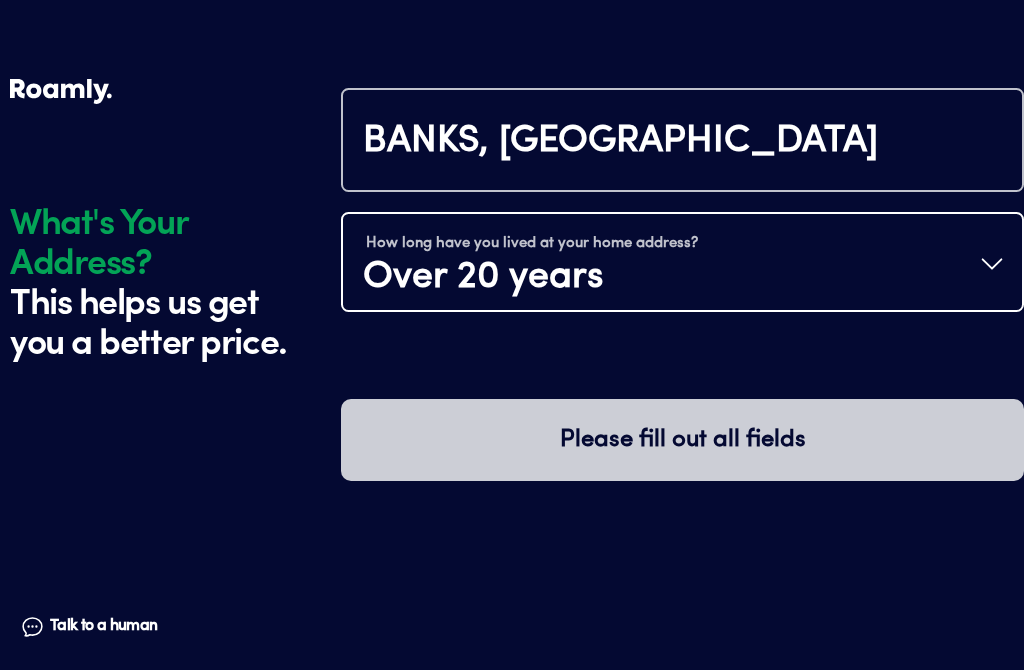 scroll, scrollTop: 0, scrollLeft: 0, axis: both 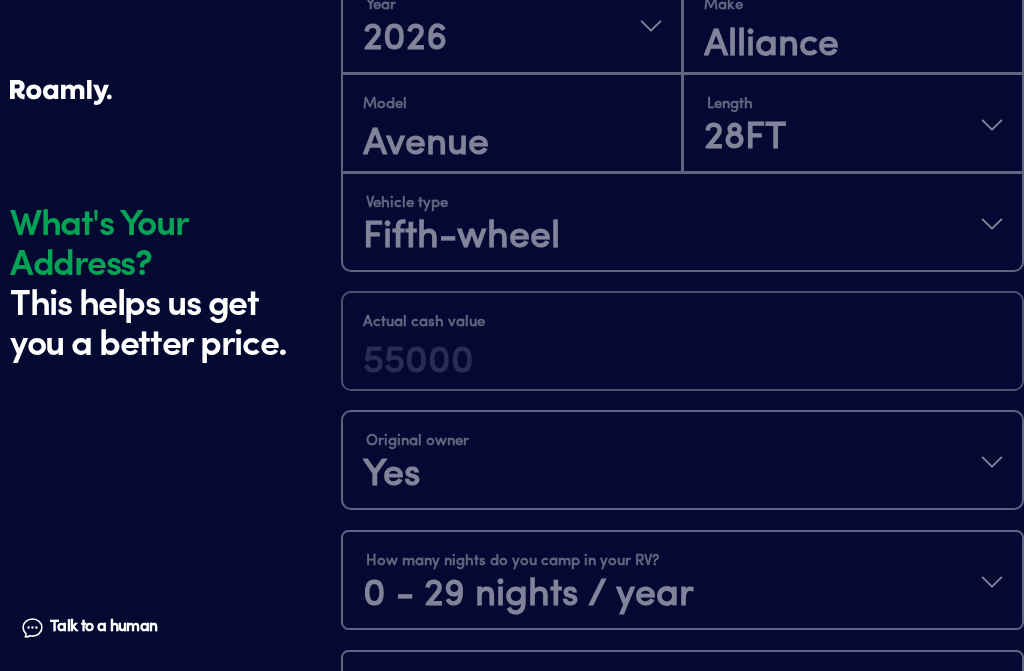 click at bounding box center (682, 381) 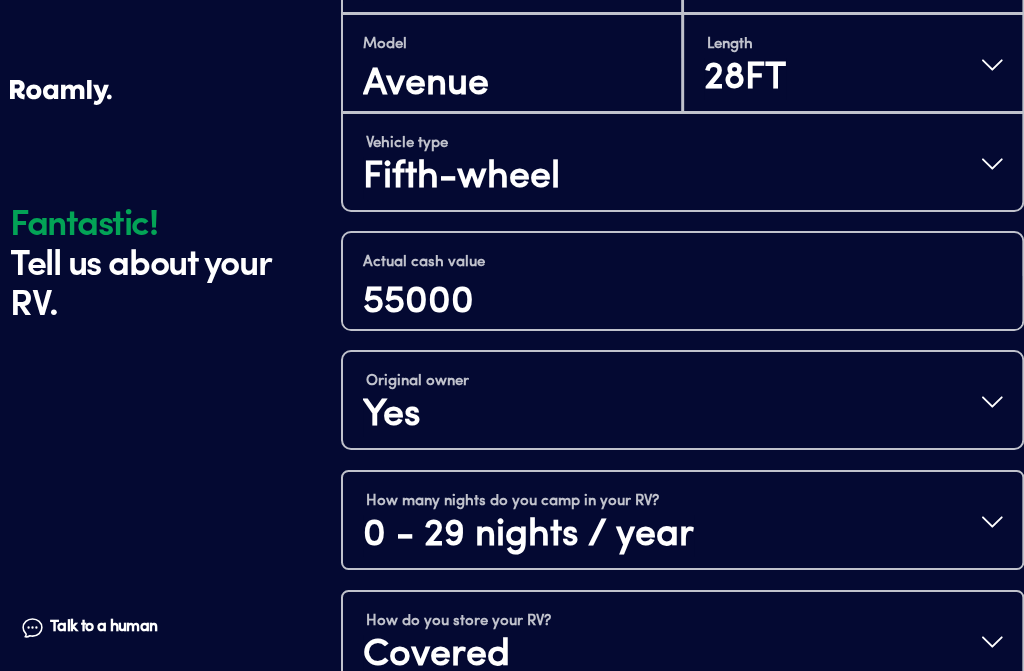 scroll, scrollTop: 716, scrollLeft: 0, axis: vertical 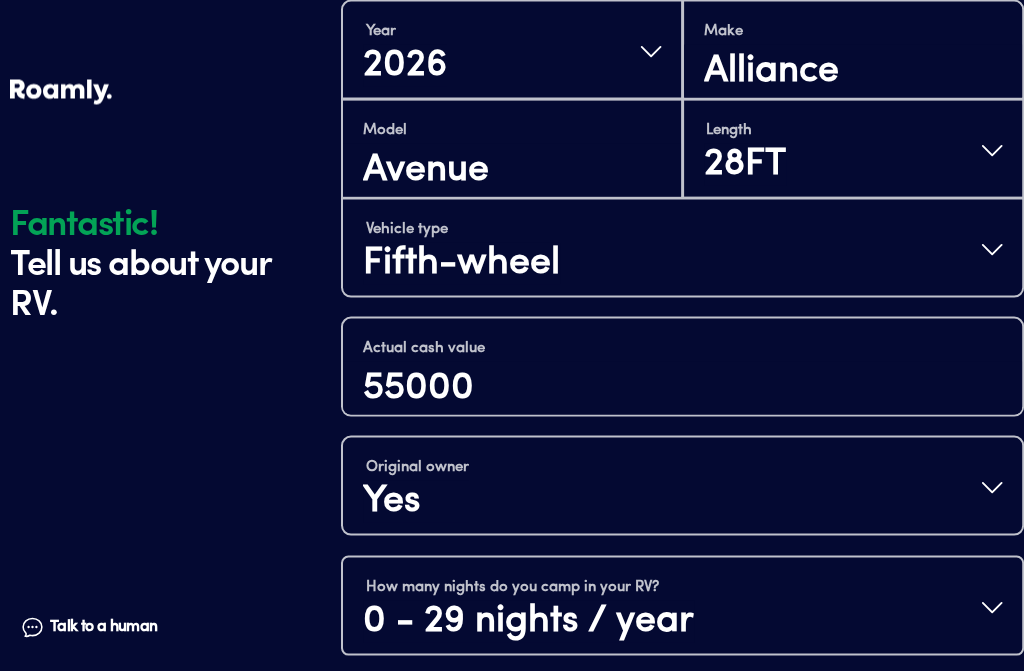 click on "Actual cash value 55000" at bounding box center (682, 368) 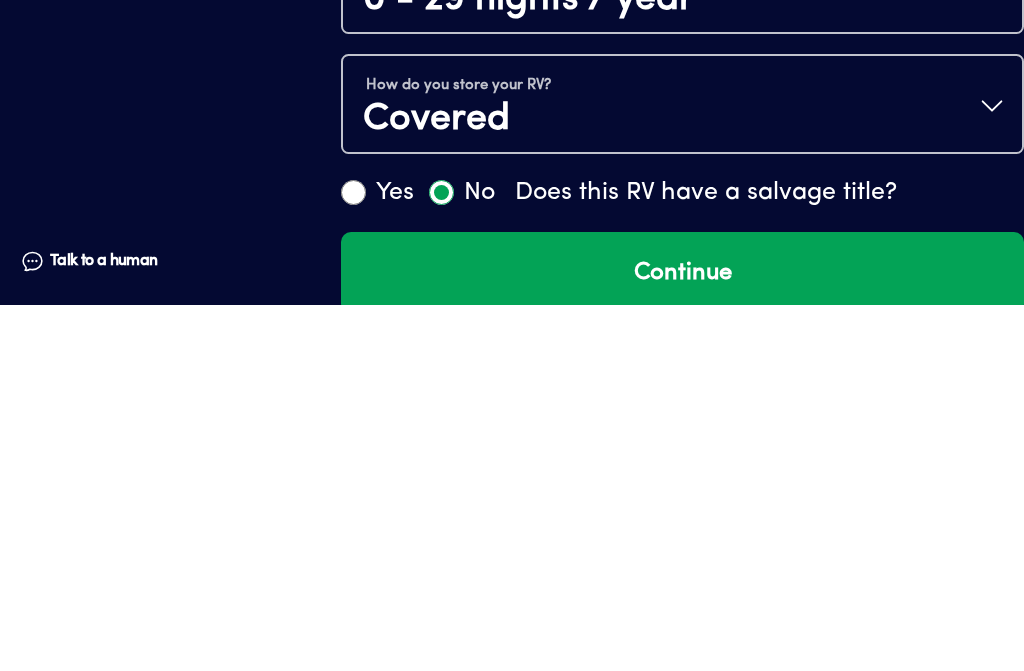scroll, scrollTop: 1023, scrollLeft: 0, axis: vertical 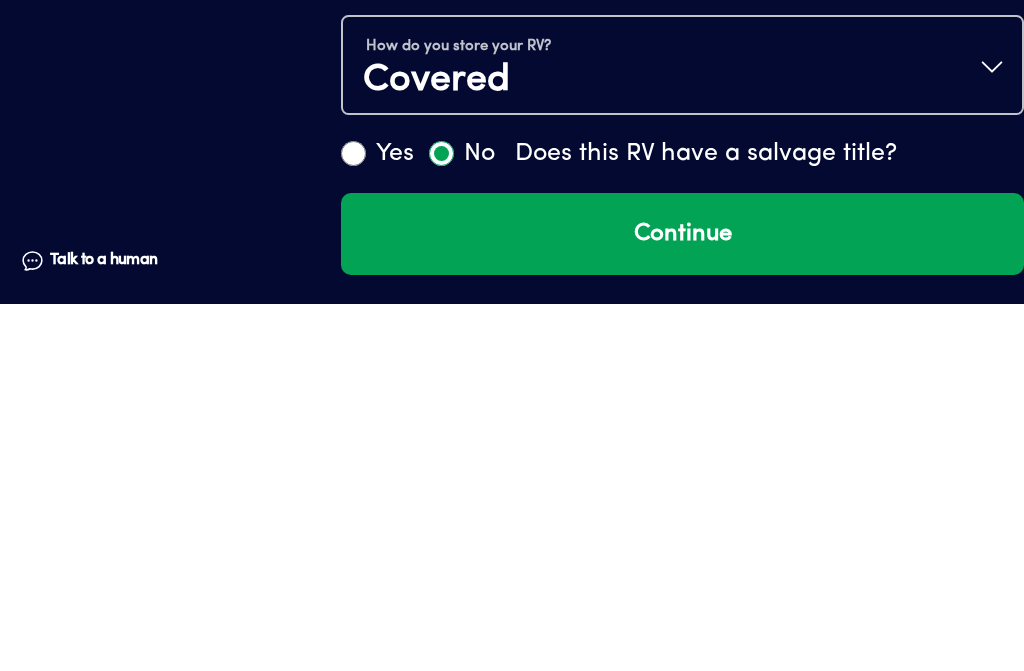 click on "Continue" at bounding box center (682, 601) 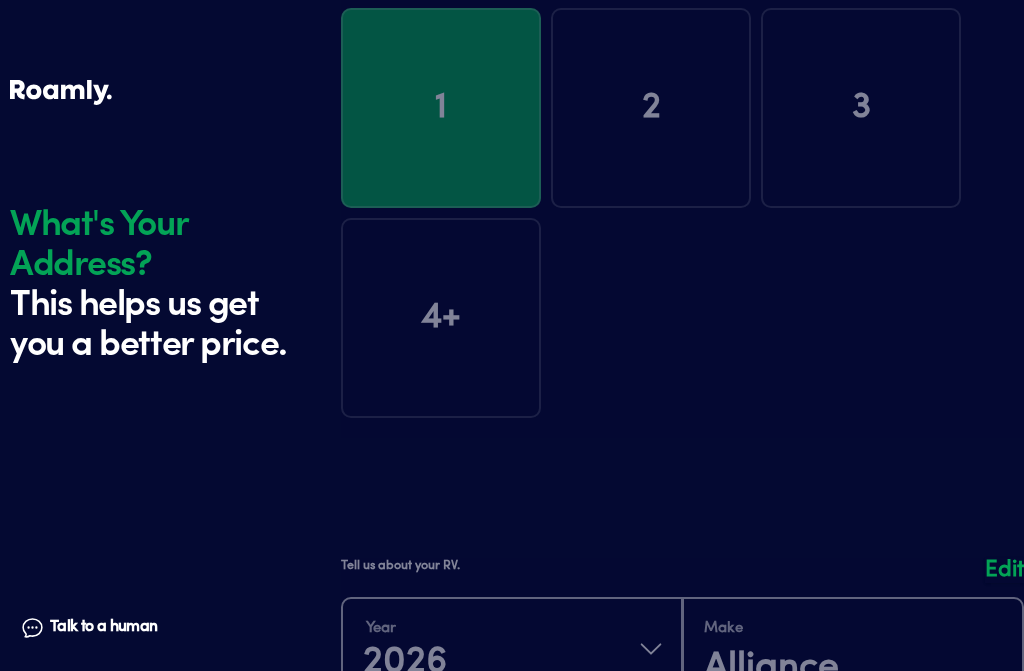 scroll, scrollTop: 0, scrollLeft: 0, axis: both 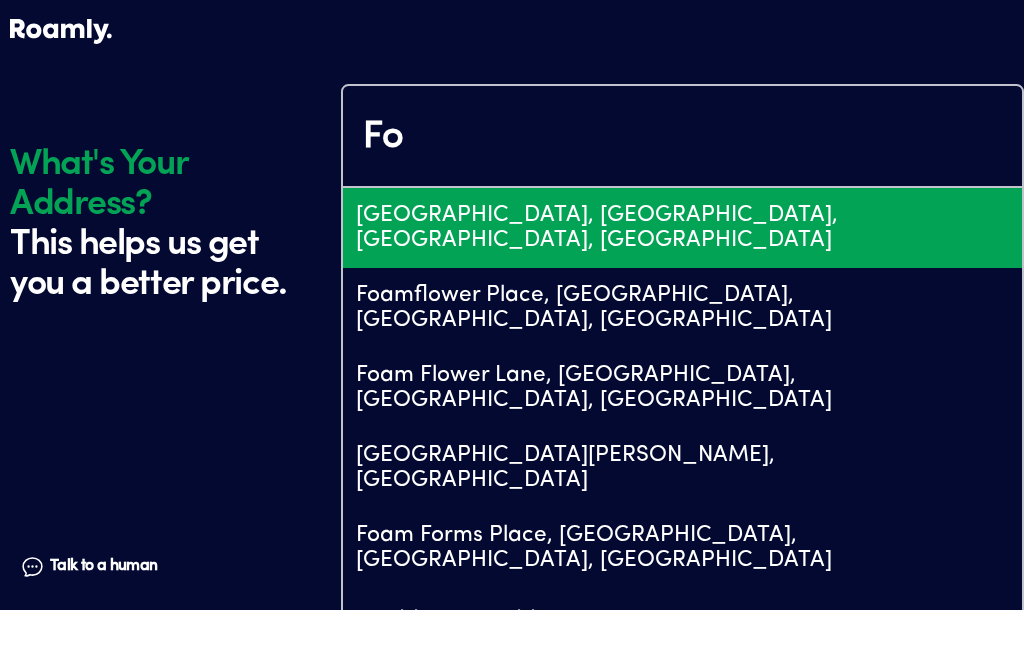 type on "F" 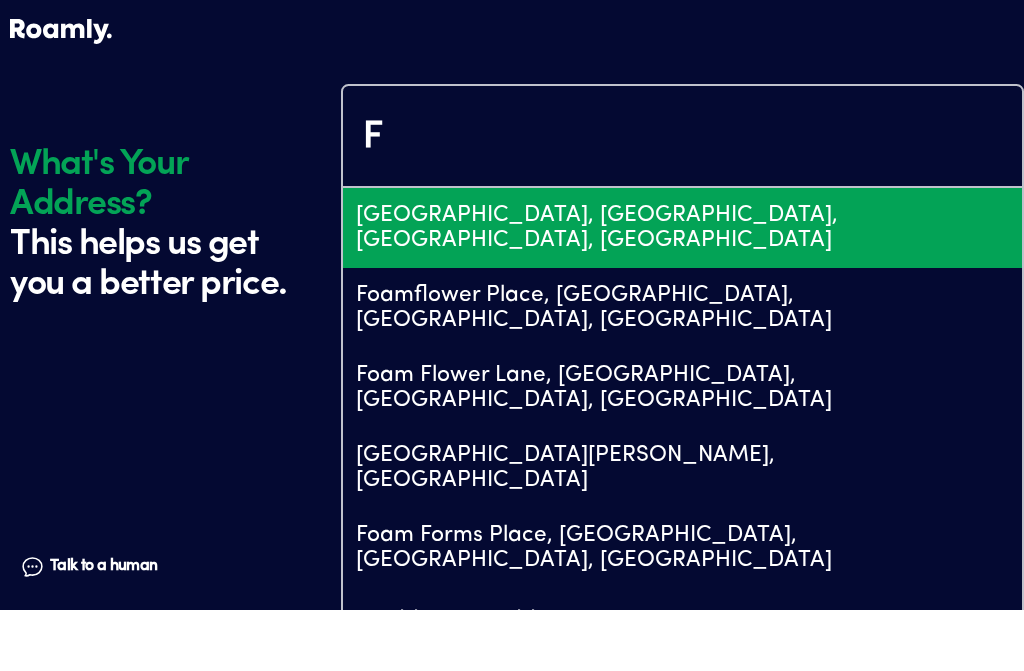 type 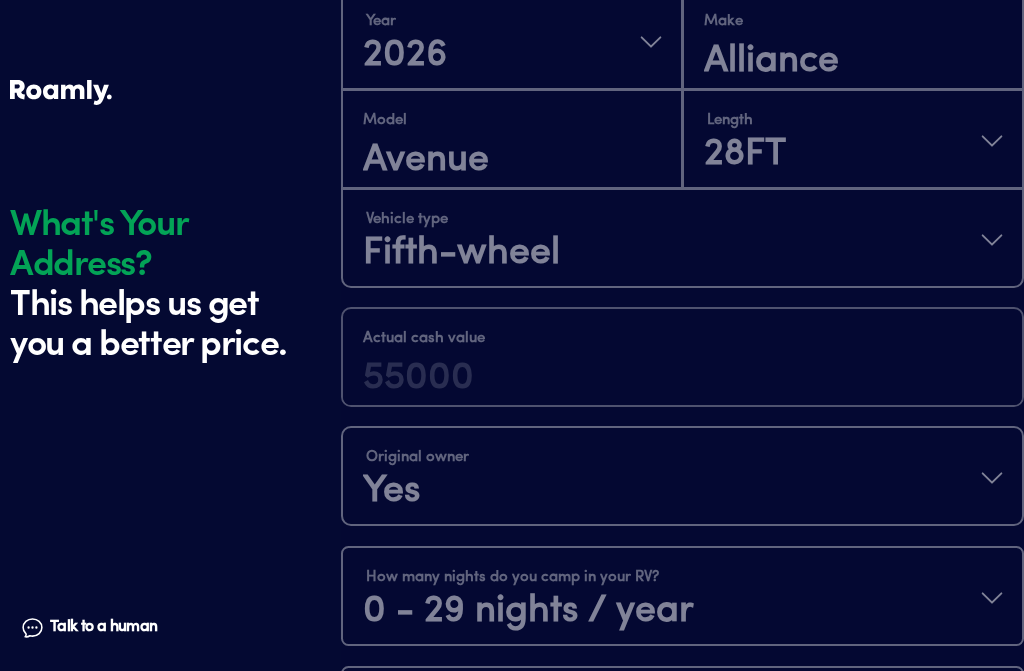 scroll, scrollTop: 760, scrollLeft: 0, axis: vertical 